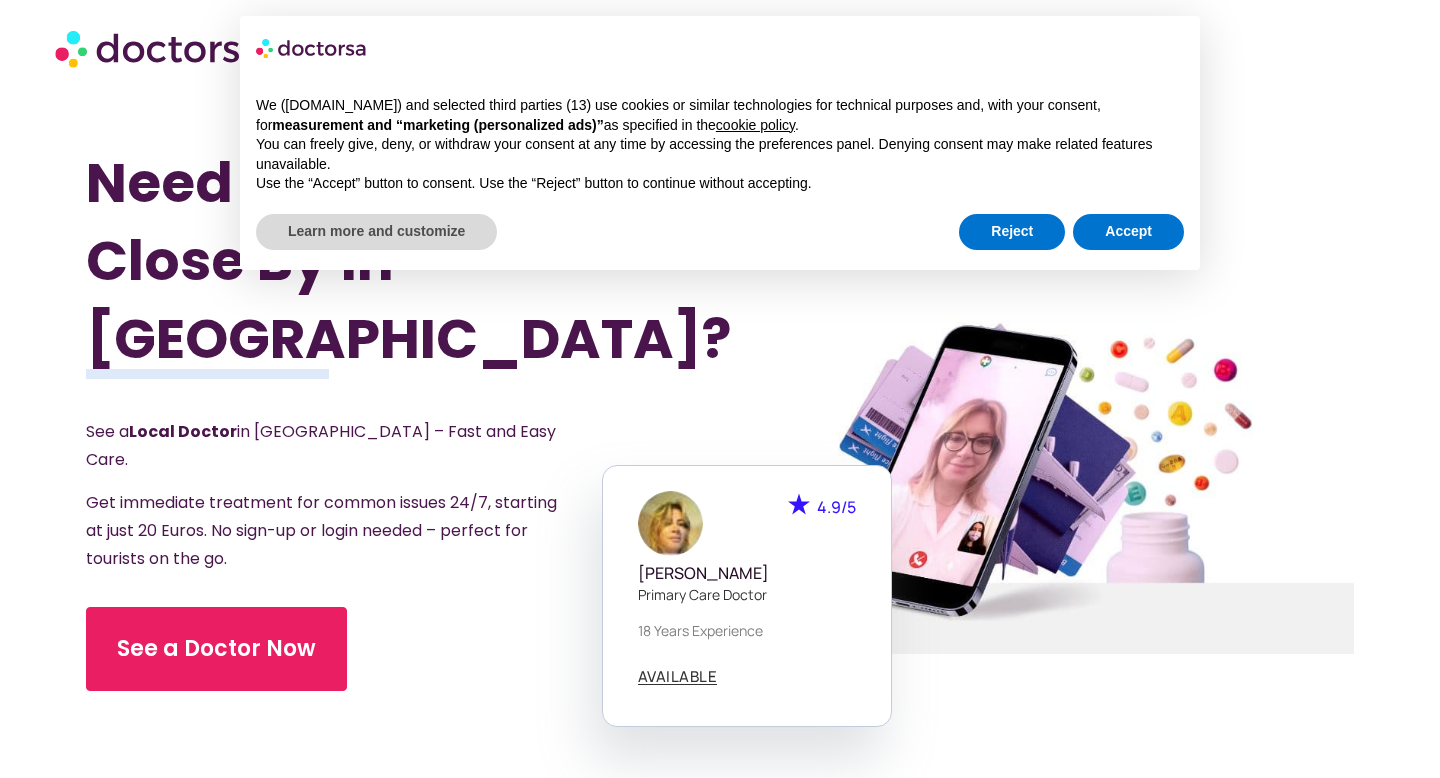 scroll, scrollTop: 0, scrollLeft: 0, axis: both 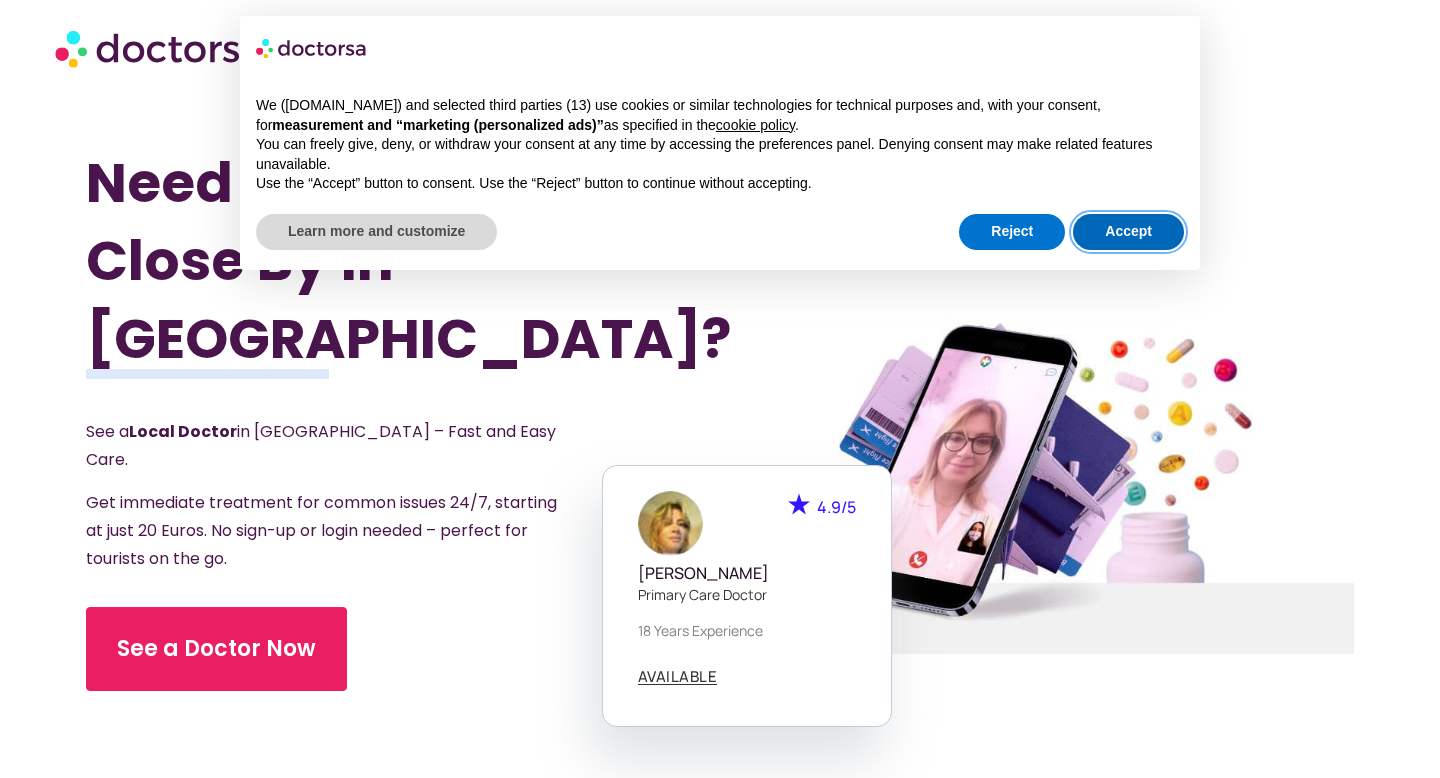 click on "Accept" at bounding box center (1128, 232) 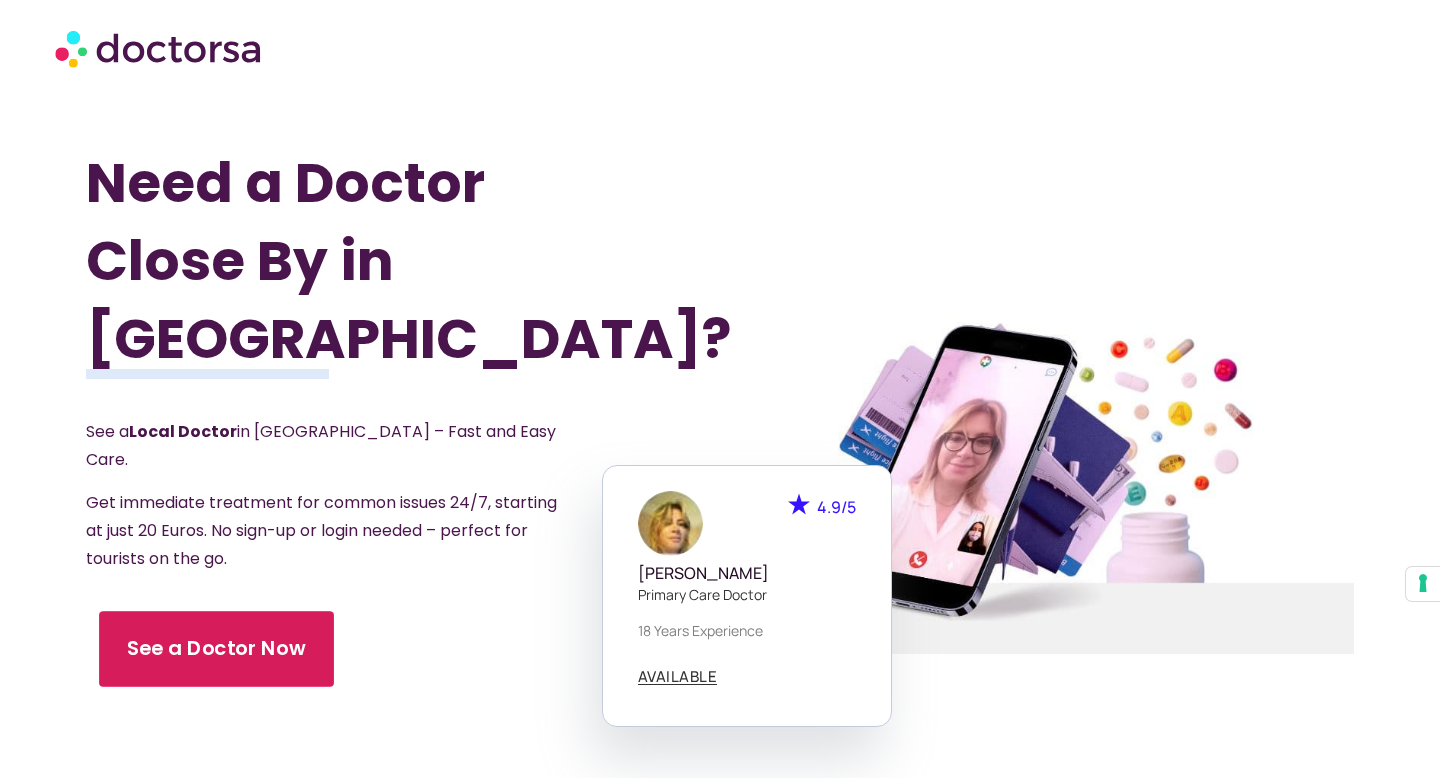 click on "See a Doctor Now" at bounding box center [216, 649] 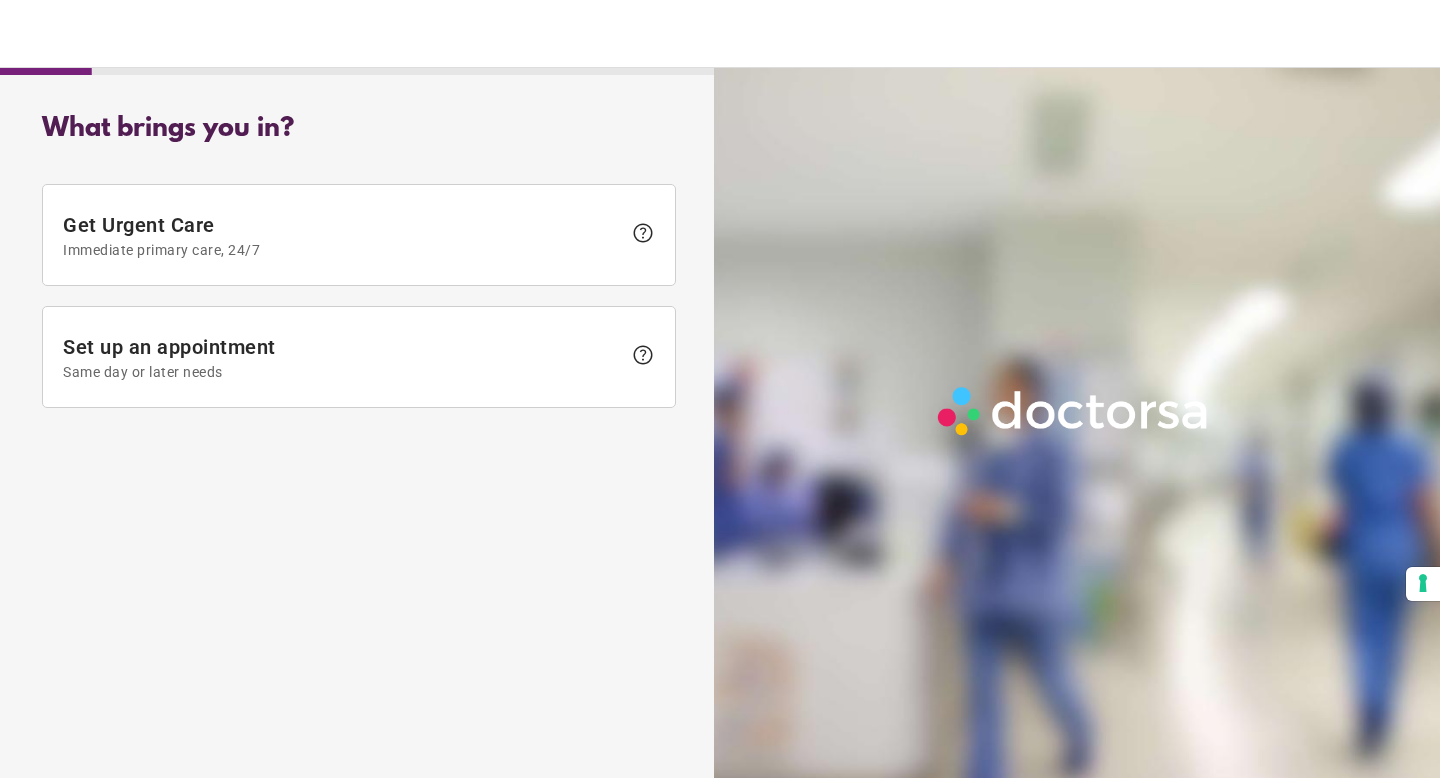 scroll, scrollTop: 0, scrollLeft: 0, axis: both 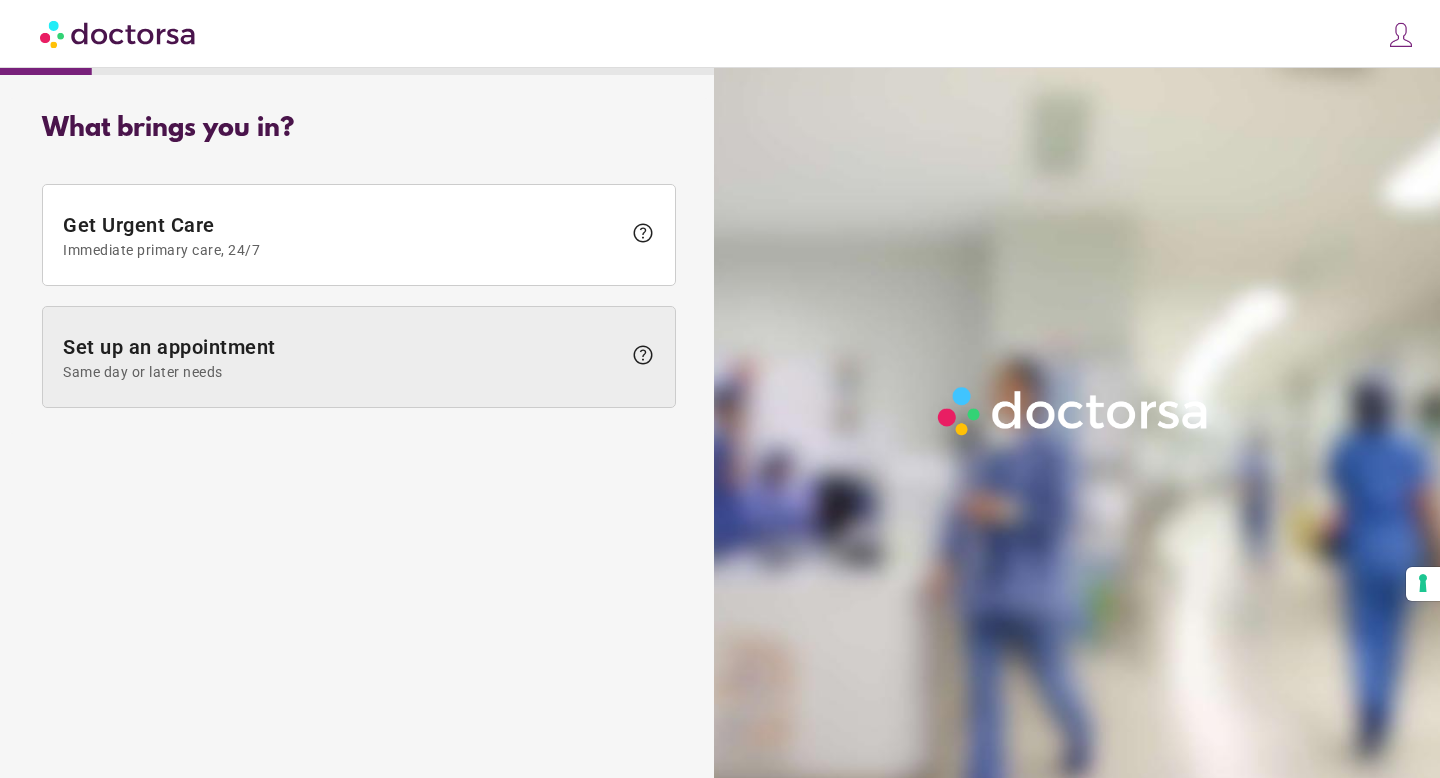click on "Same day or later needs" at bounding box center [342, 372] 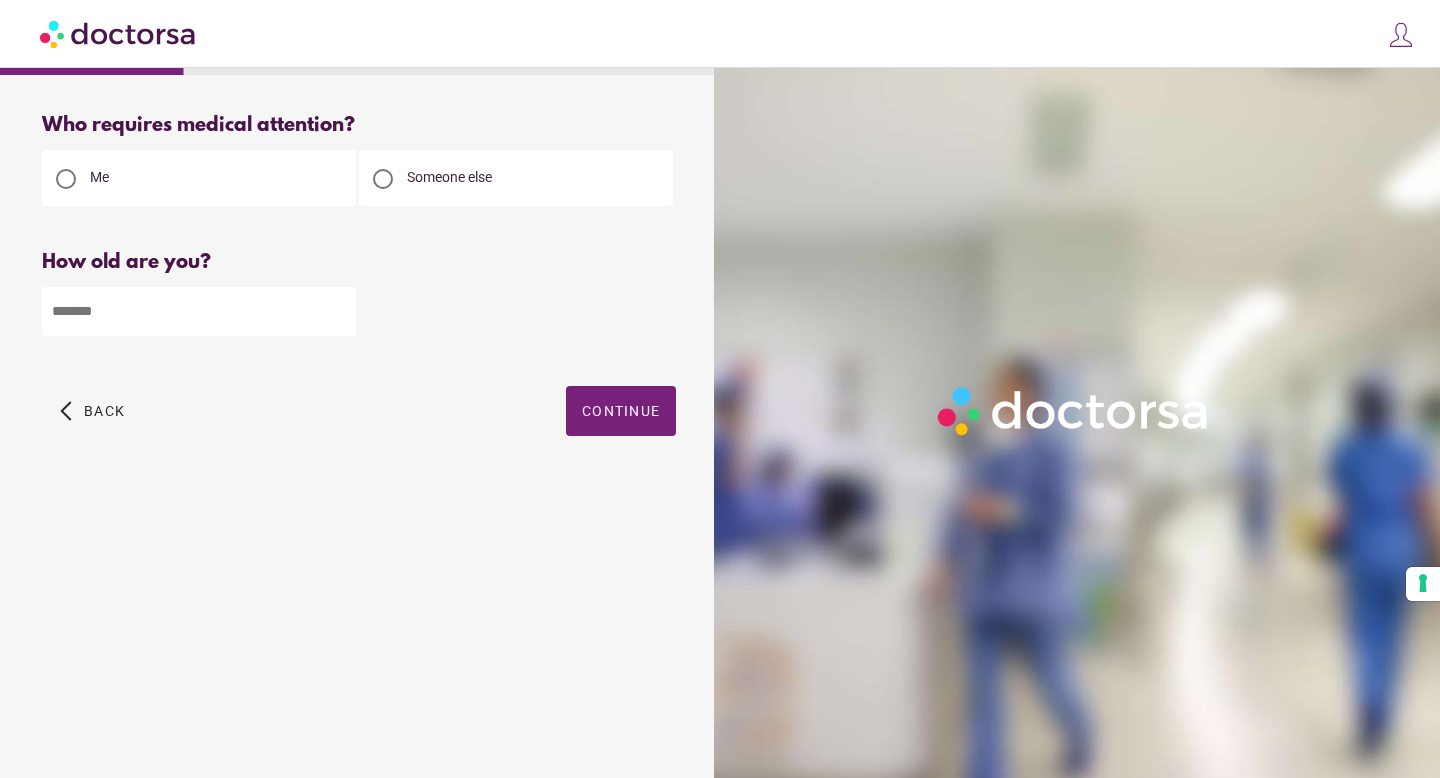 click at bounding box center [199, 311] 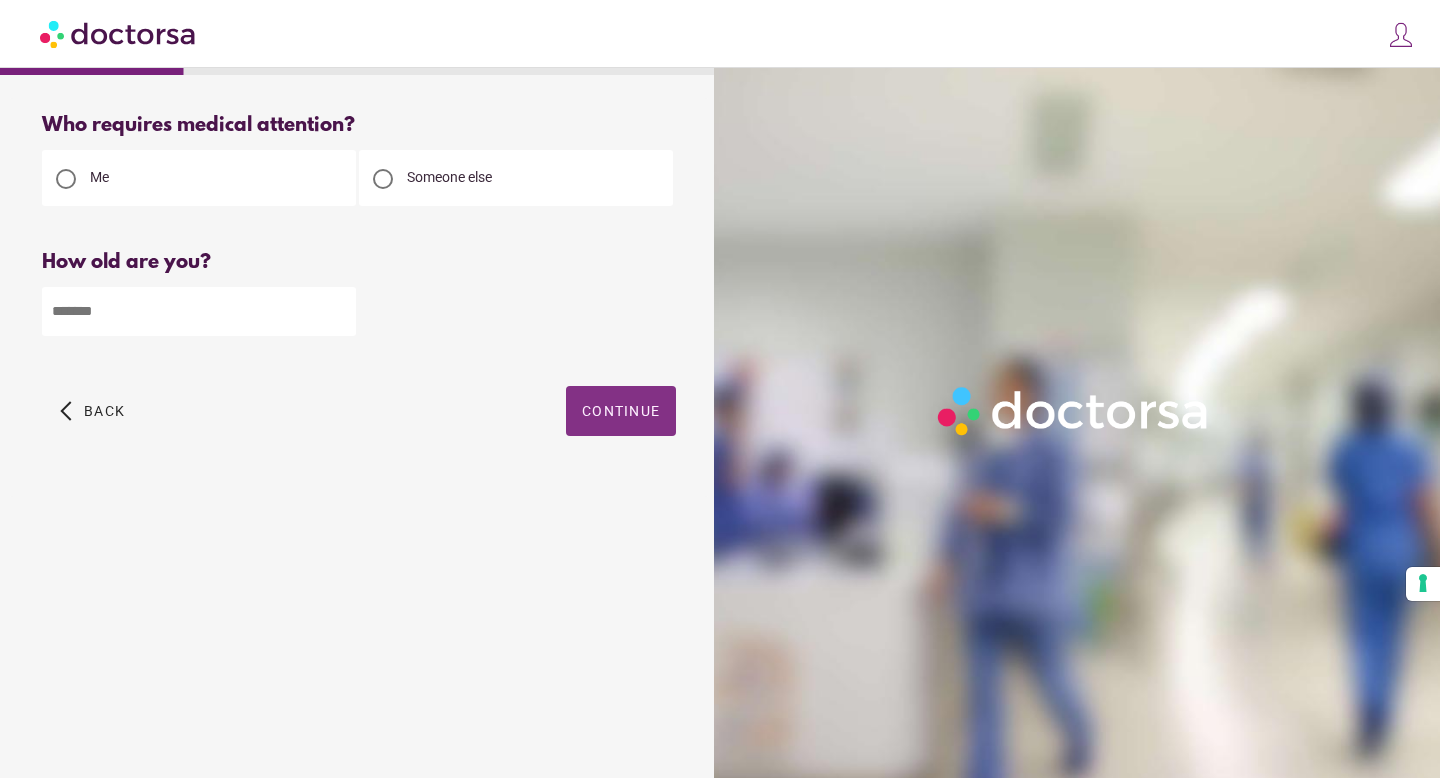 click at bounding box center [621, 411] 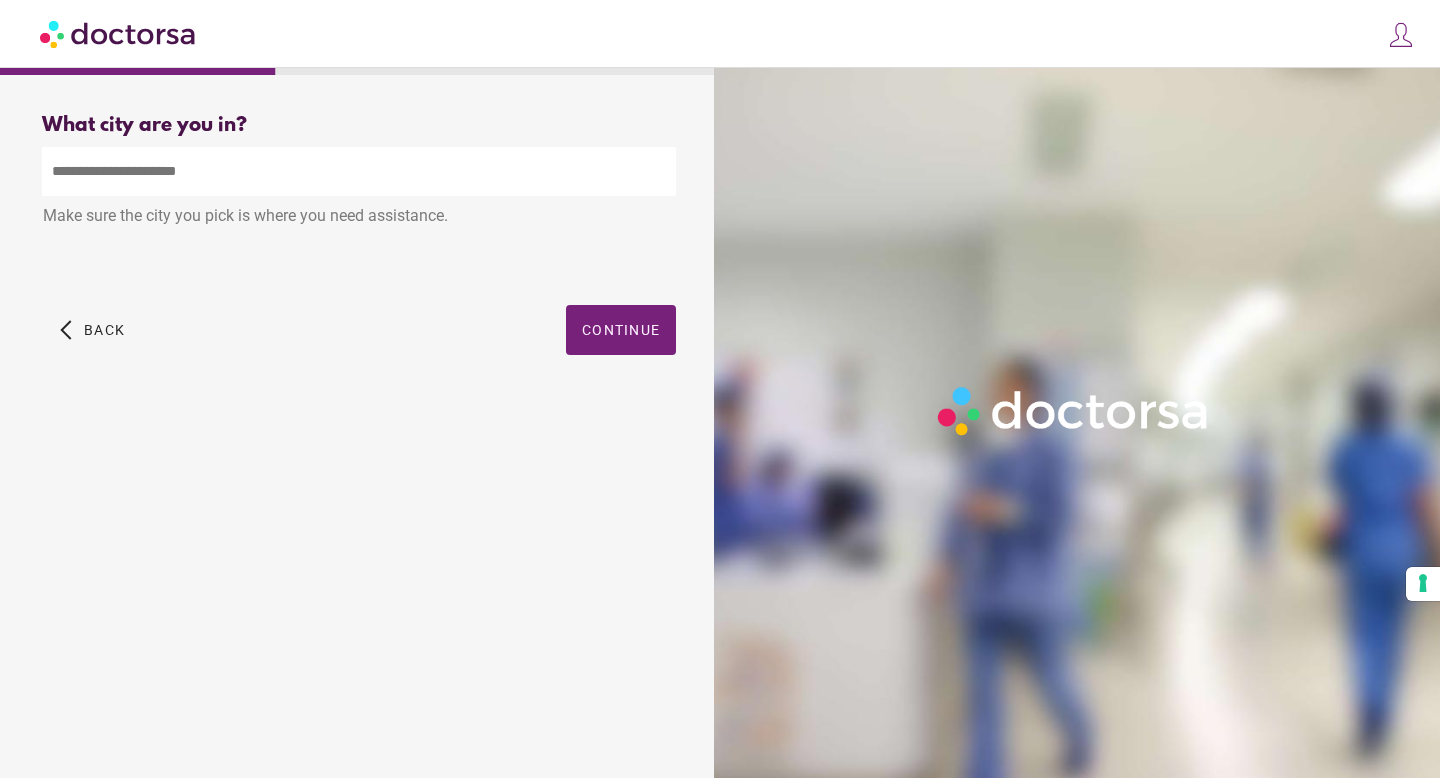 click at bounding box center (359, 171) 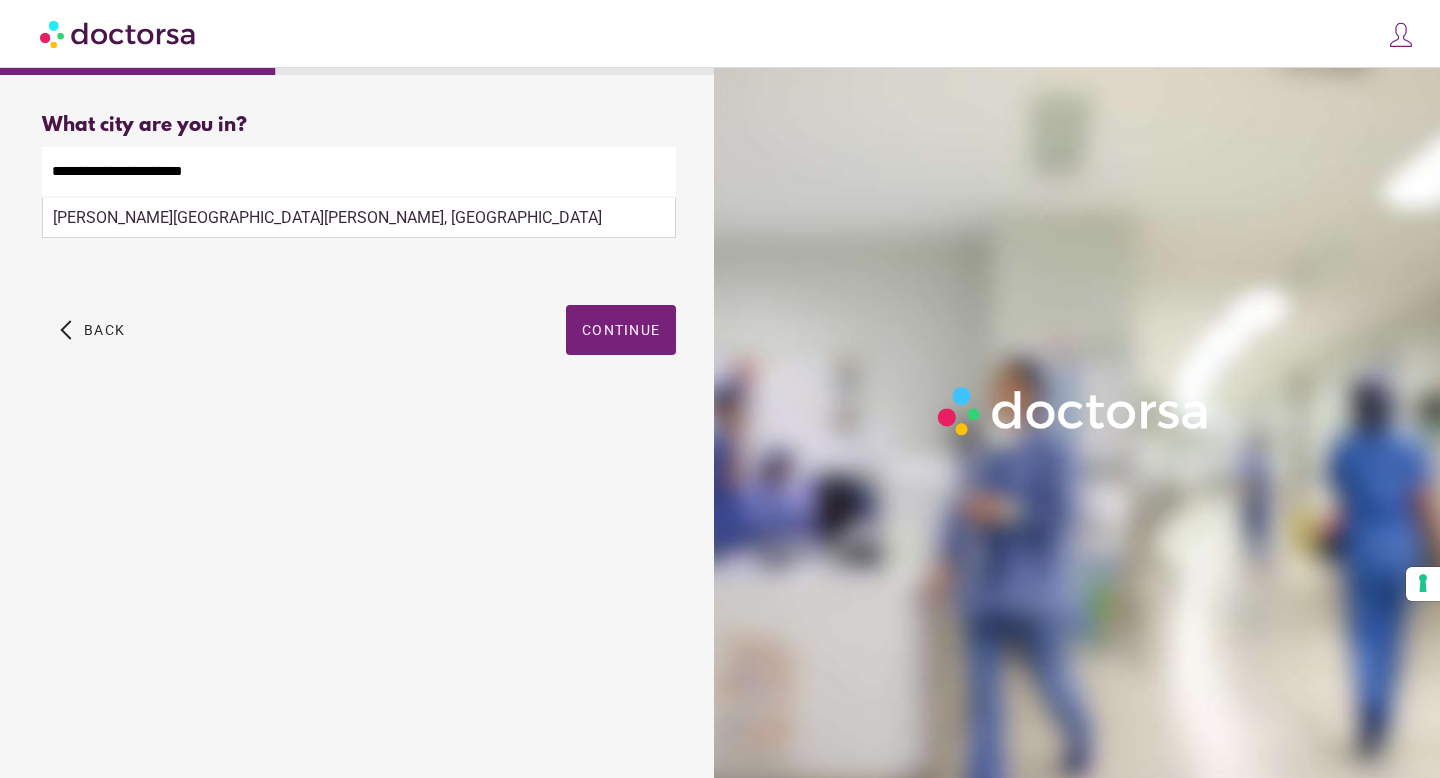 click on "City Not Found. Please begin typing the city name and select the correct option from the list" at bounding box center (359, 257) 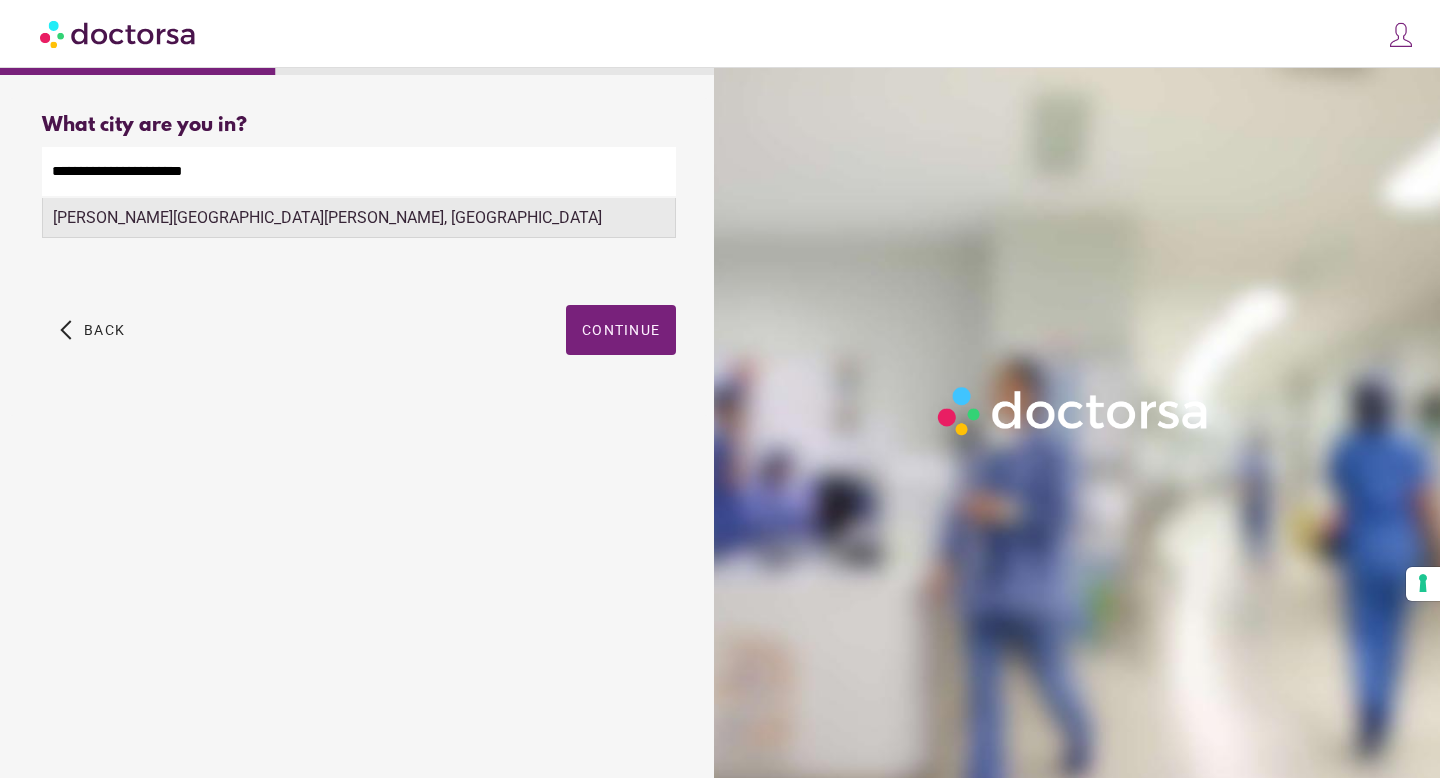 click on "Rincón de la Victoria, Spain" at bounding box center (359, 218) 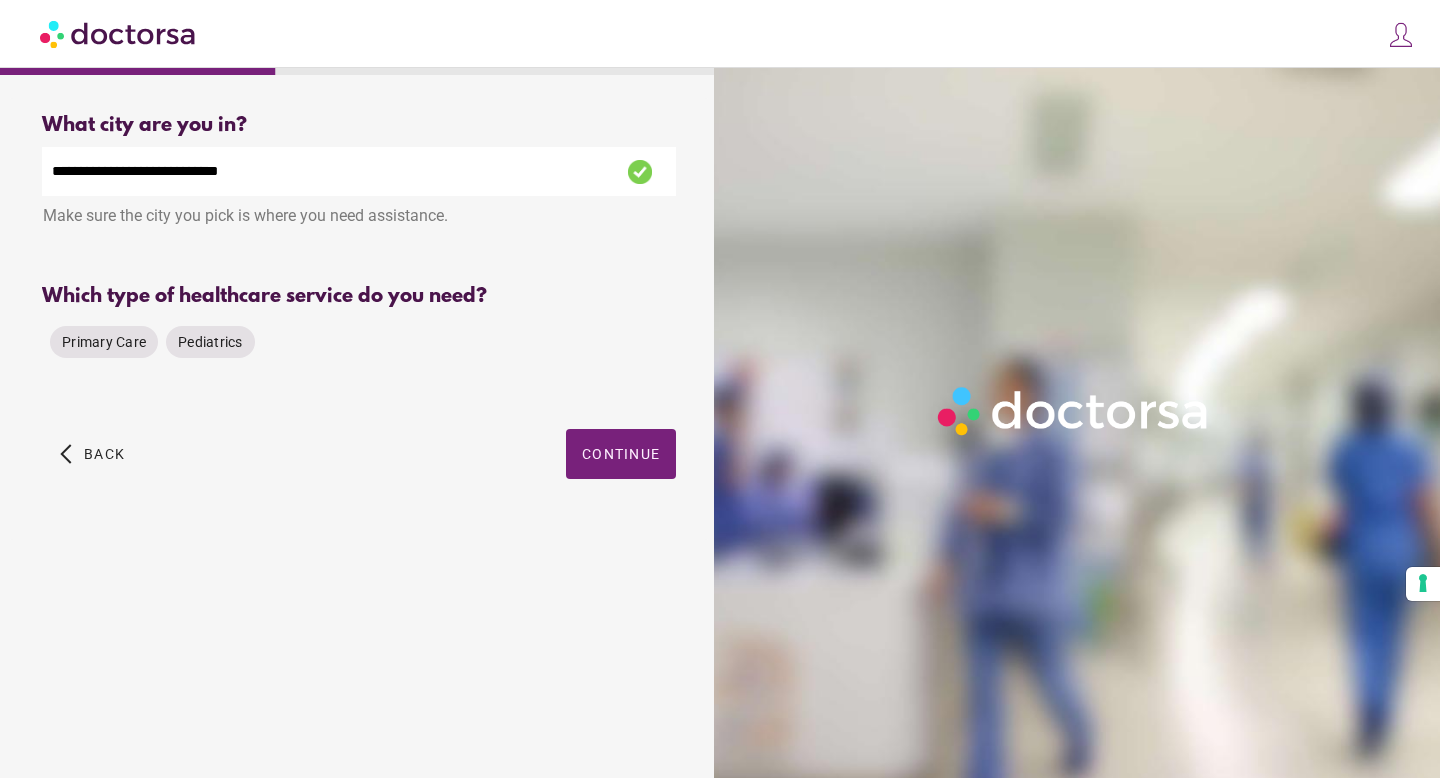 click on "Primary Care
Pediatrics" at bounding box center [359, 342] 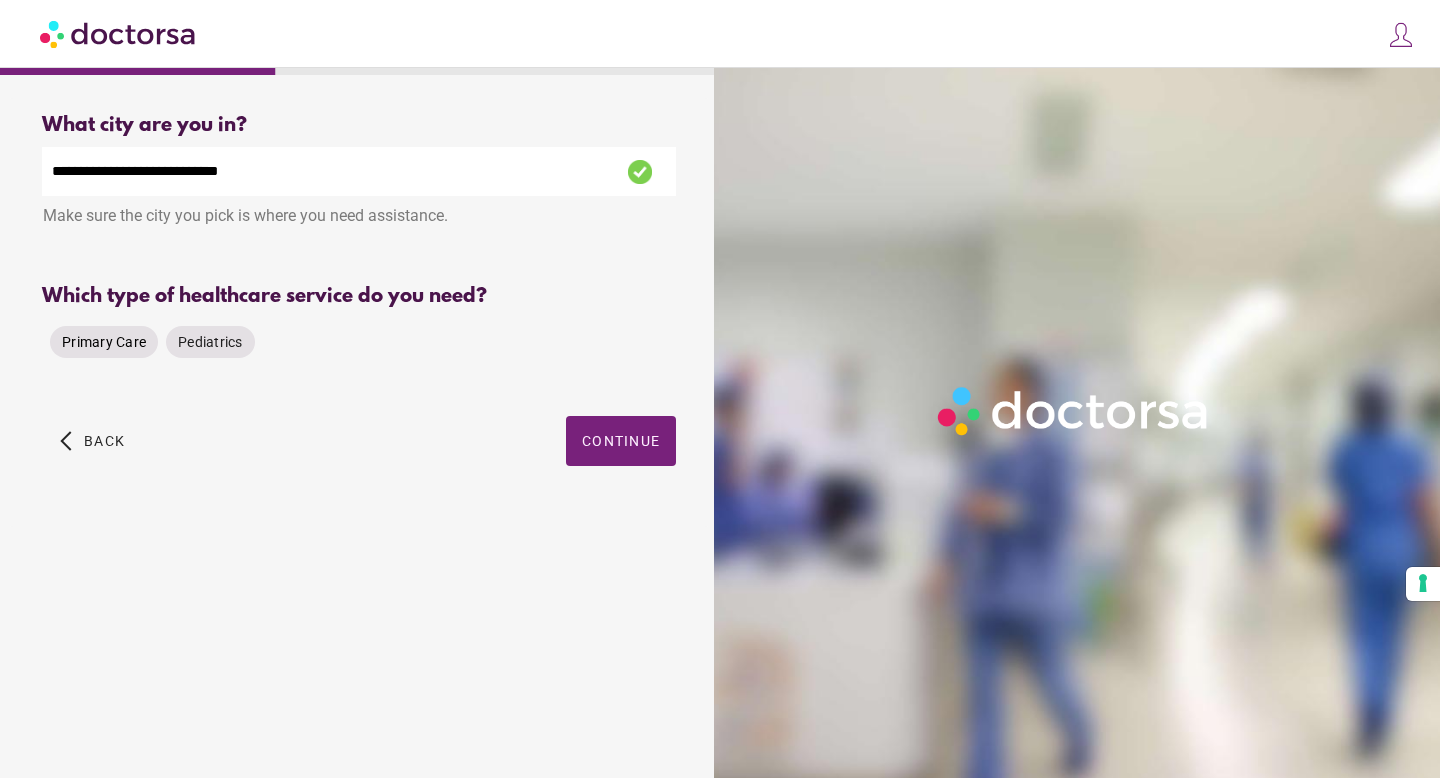 click on "Primary Care" at bounding box center (104, 342) 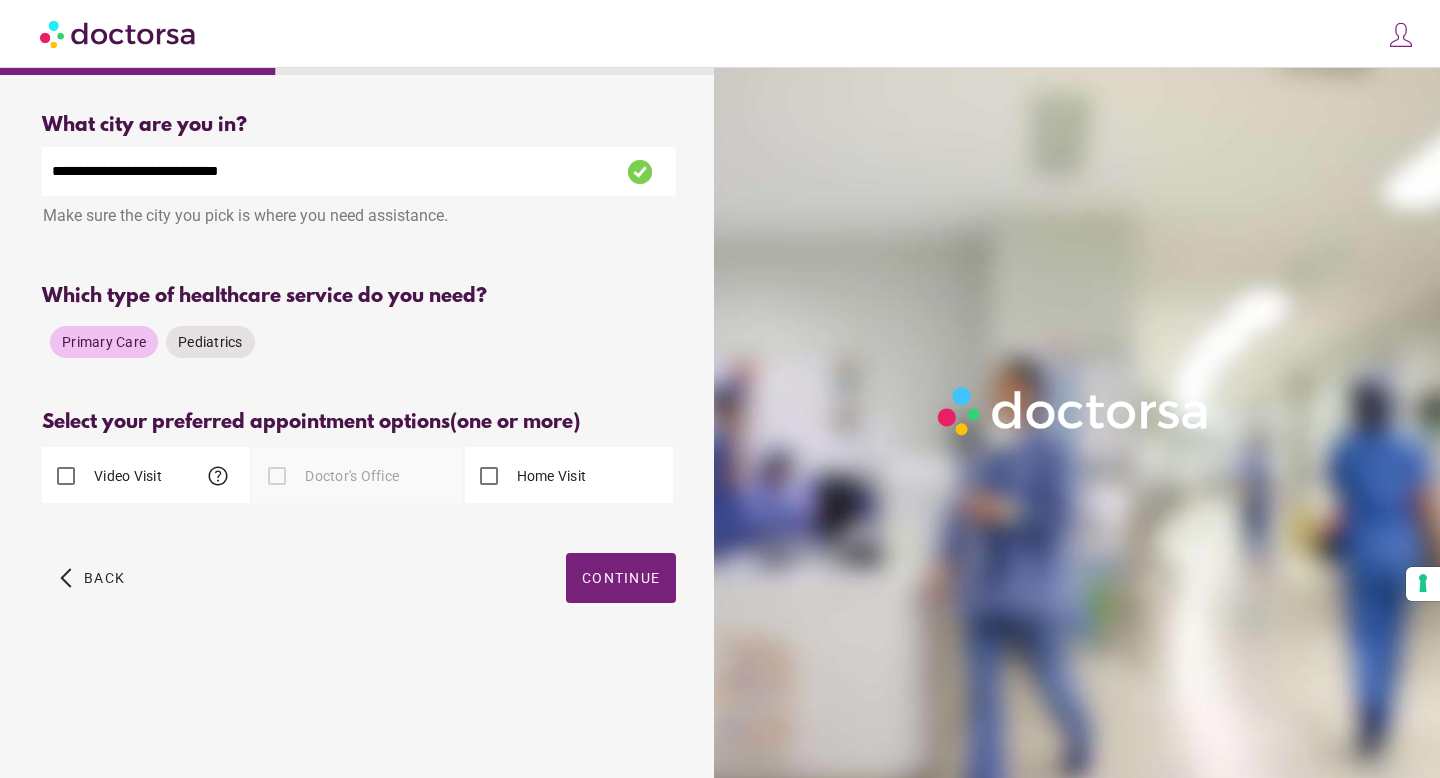 click on "Video Visit" at bounding box center [126, 476] 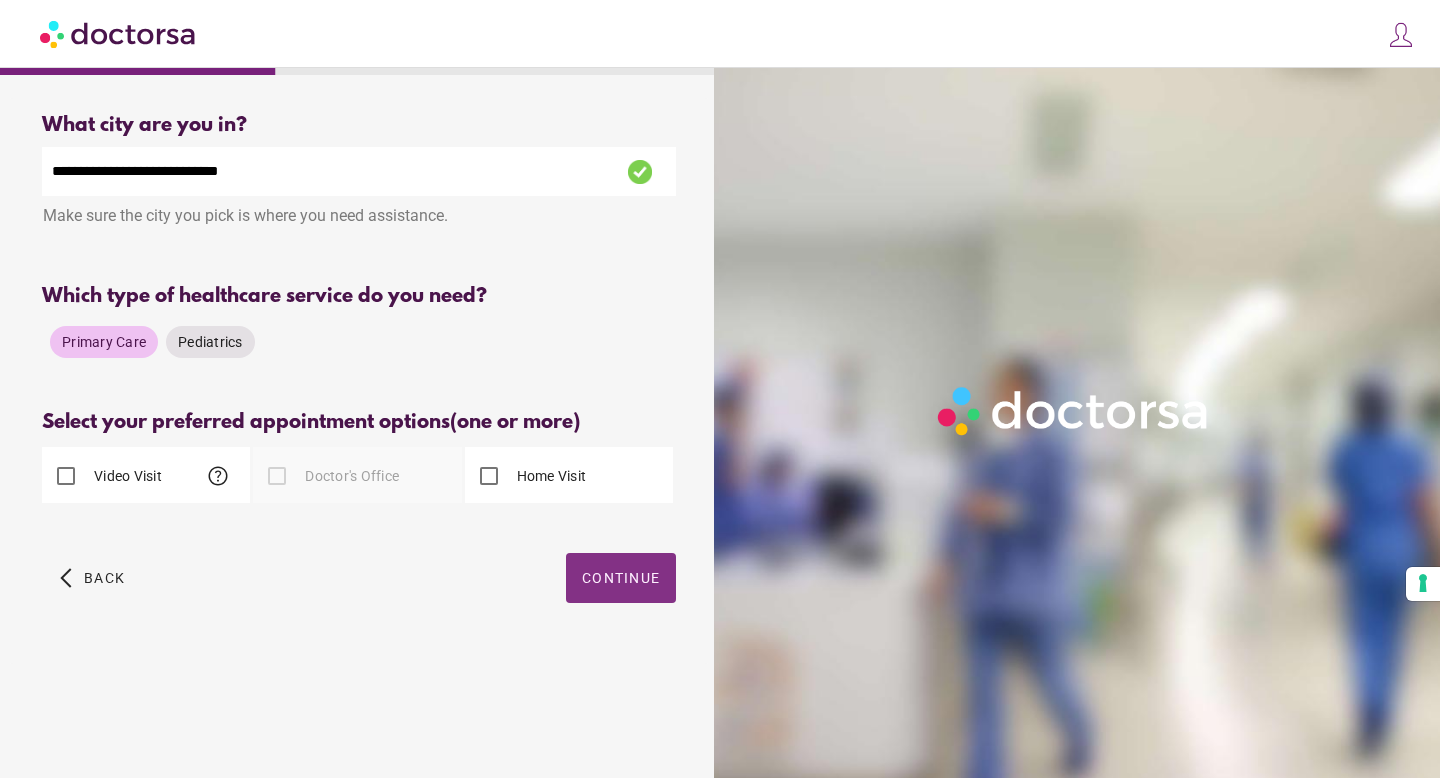 click at bounding box center (621, 578) 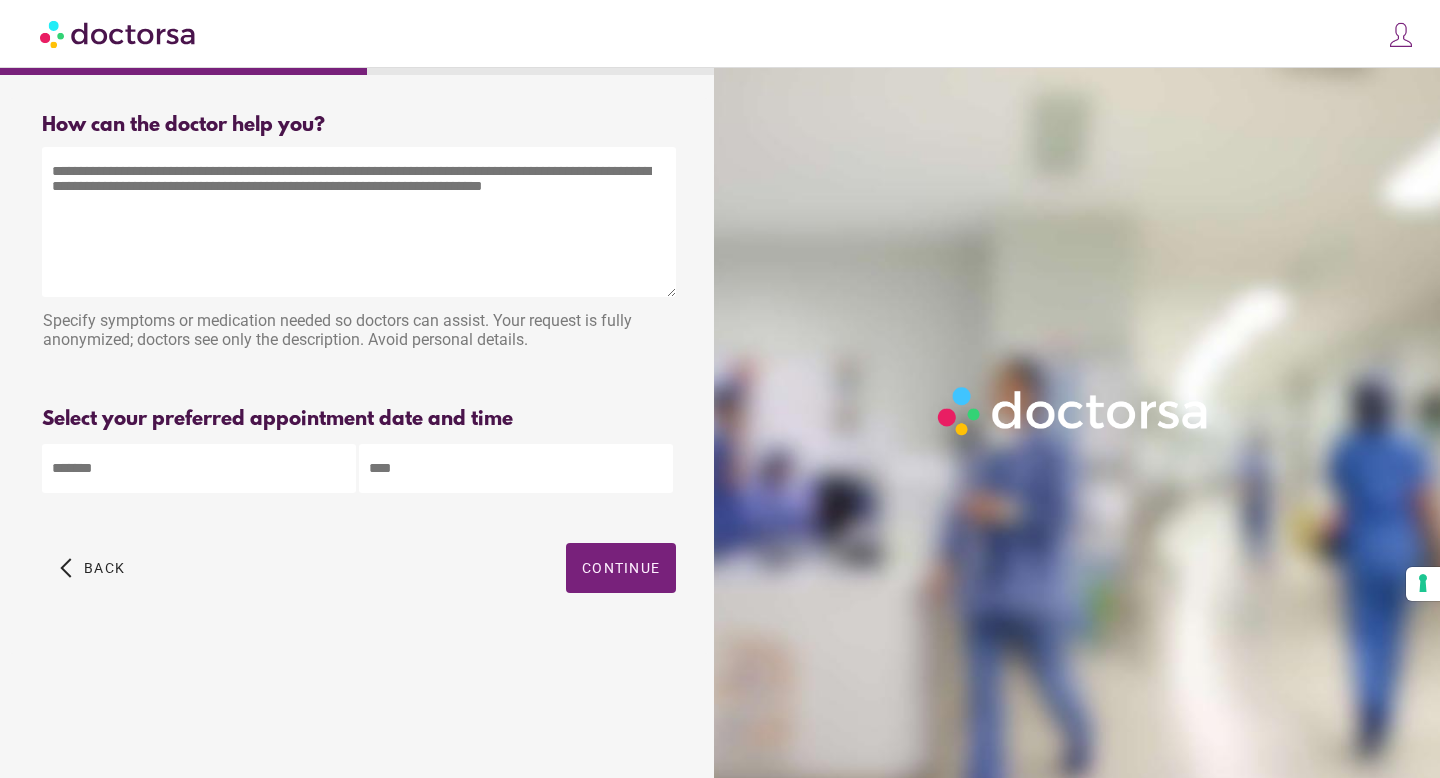 click at bounding box center (359, 222) 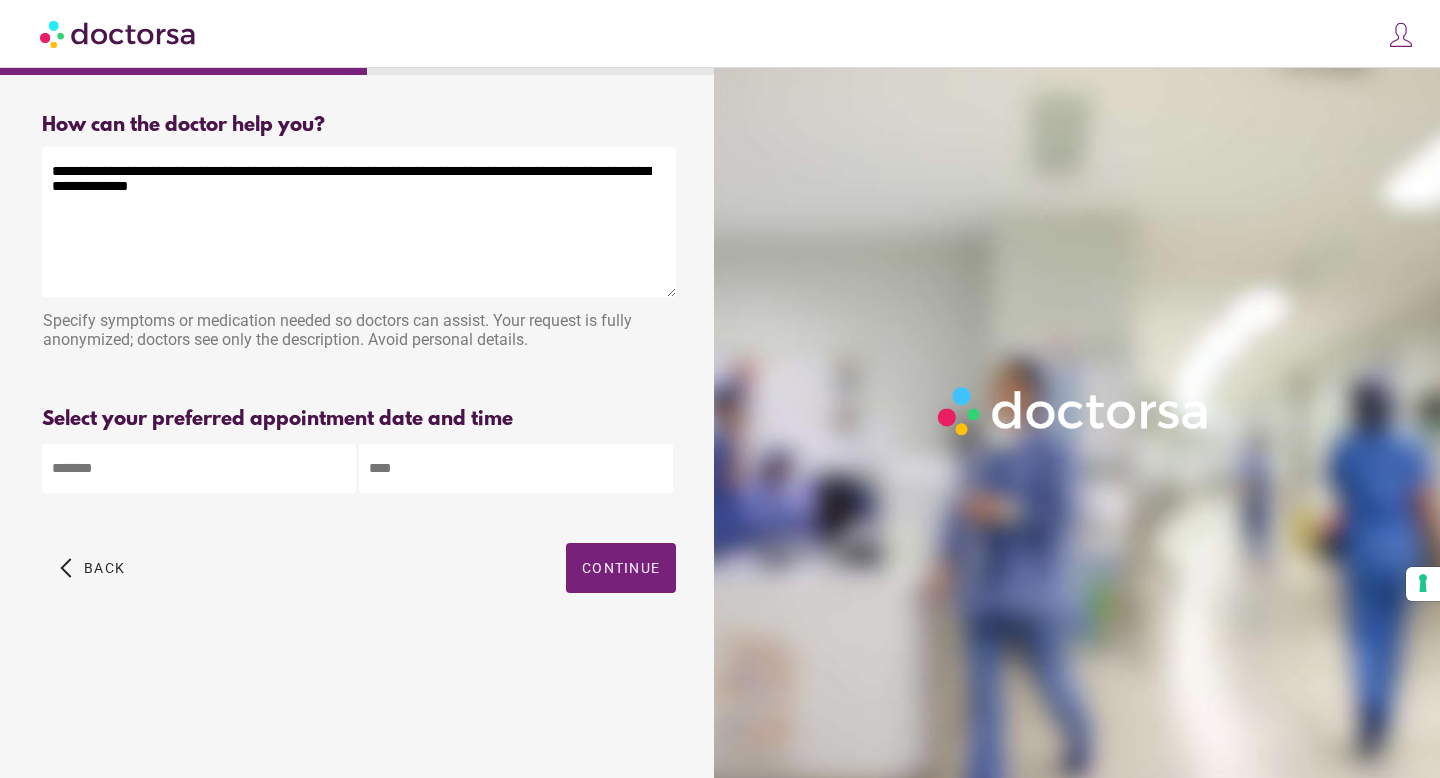 type on "**********" 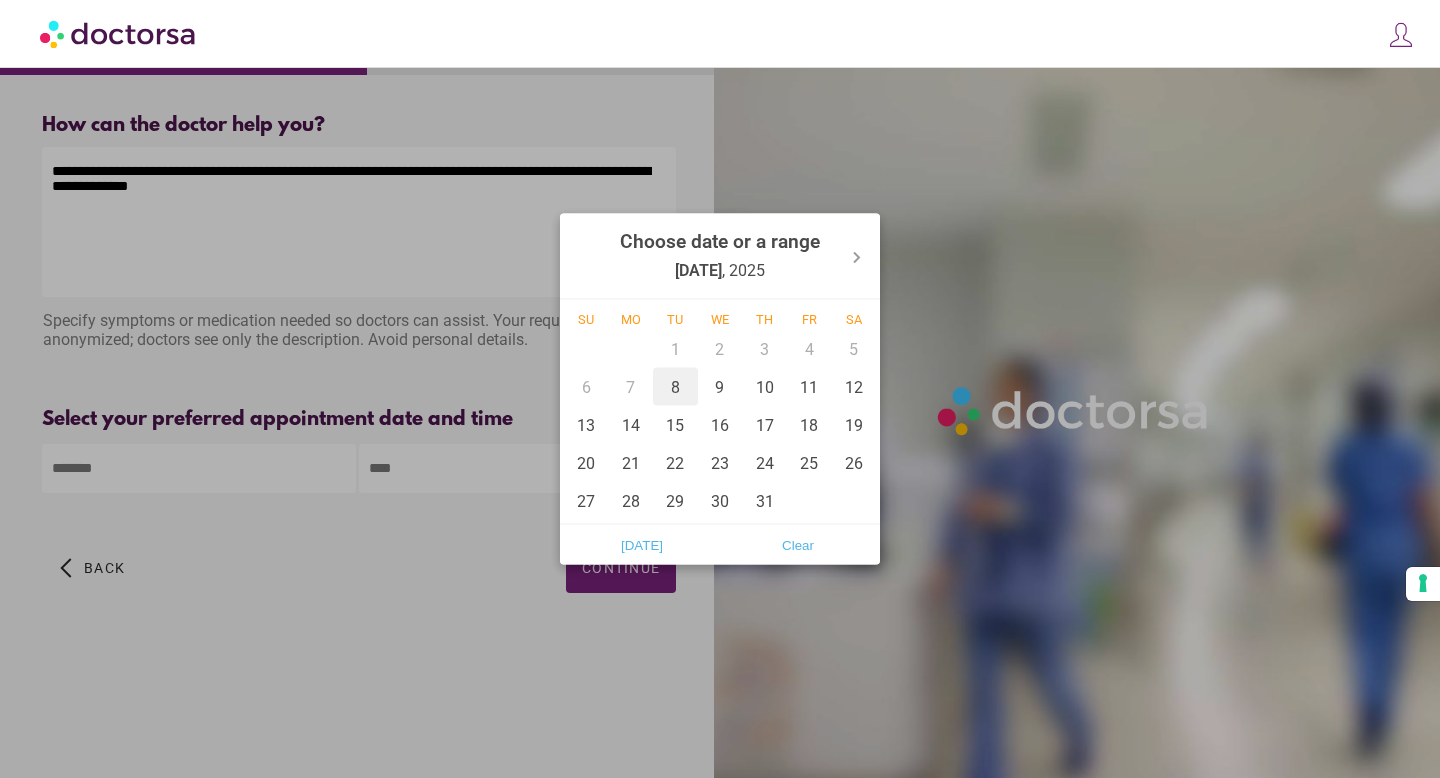 click on "8" at bounding box center [675, 387] 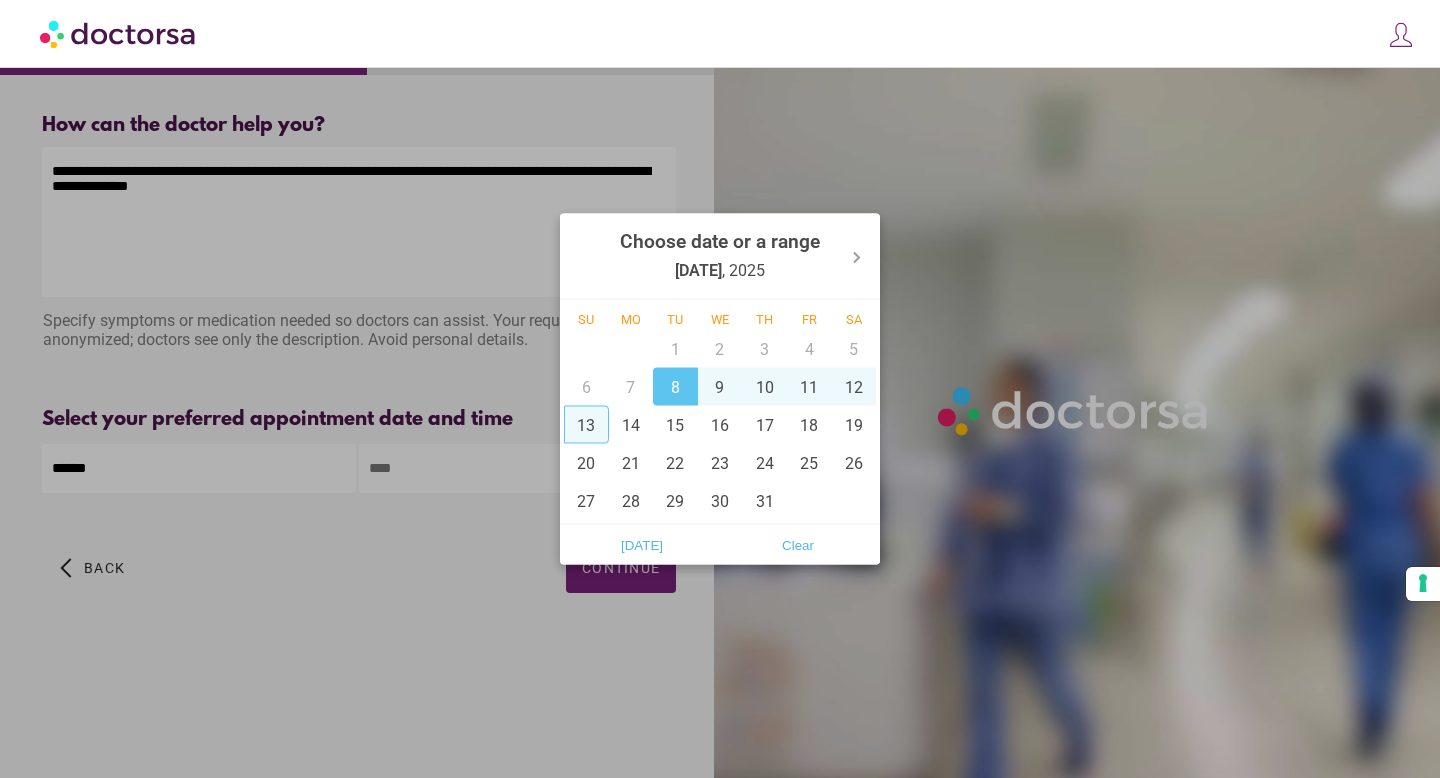 click at bounding box center [720, 389] 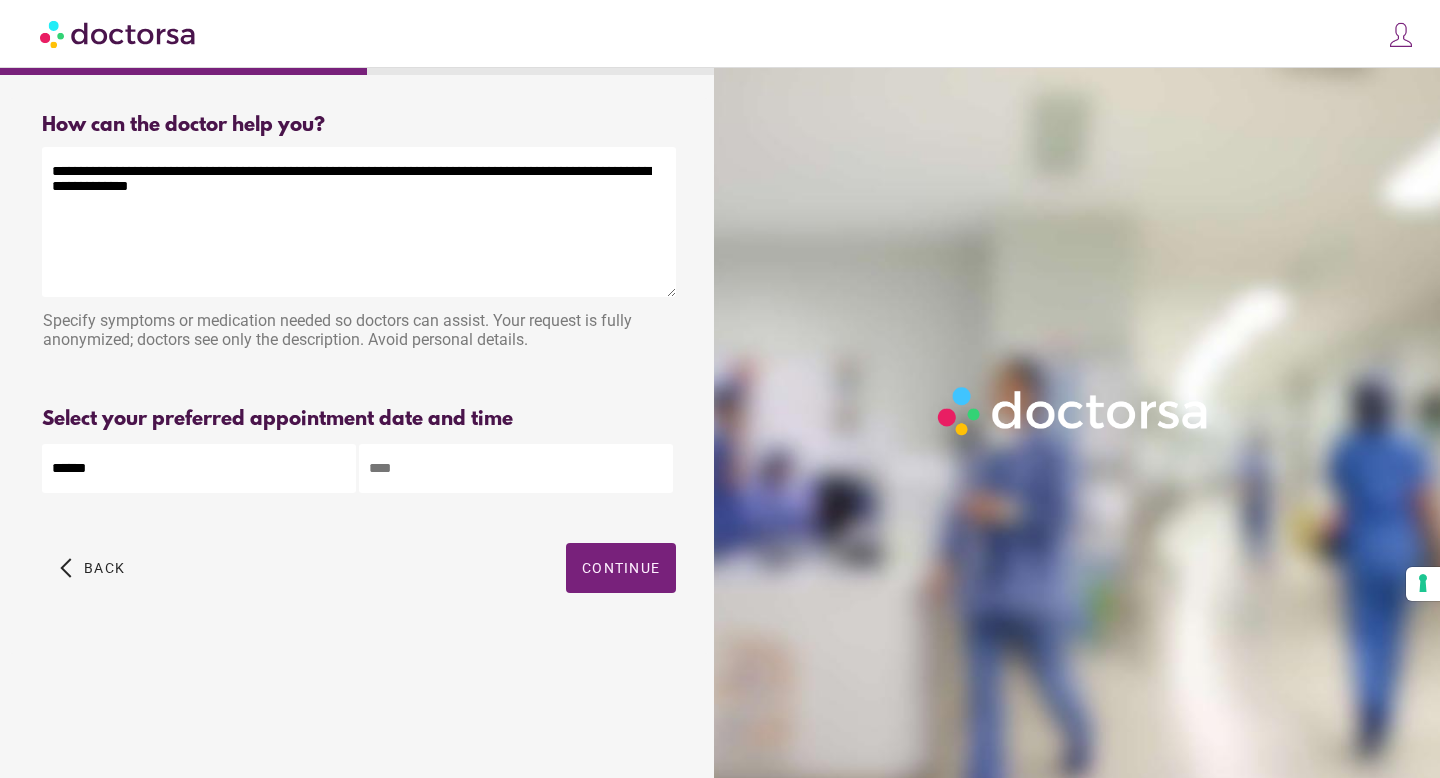 click at bounding box center [516, 468] 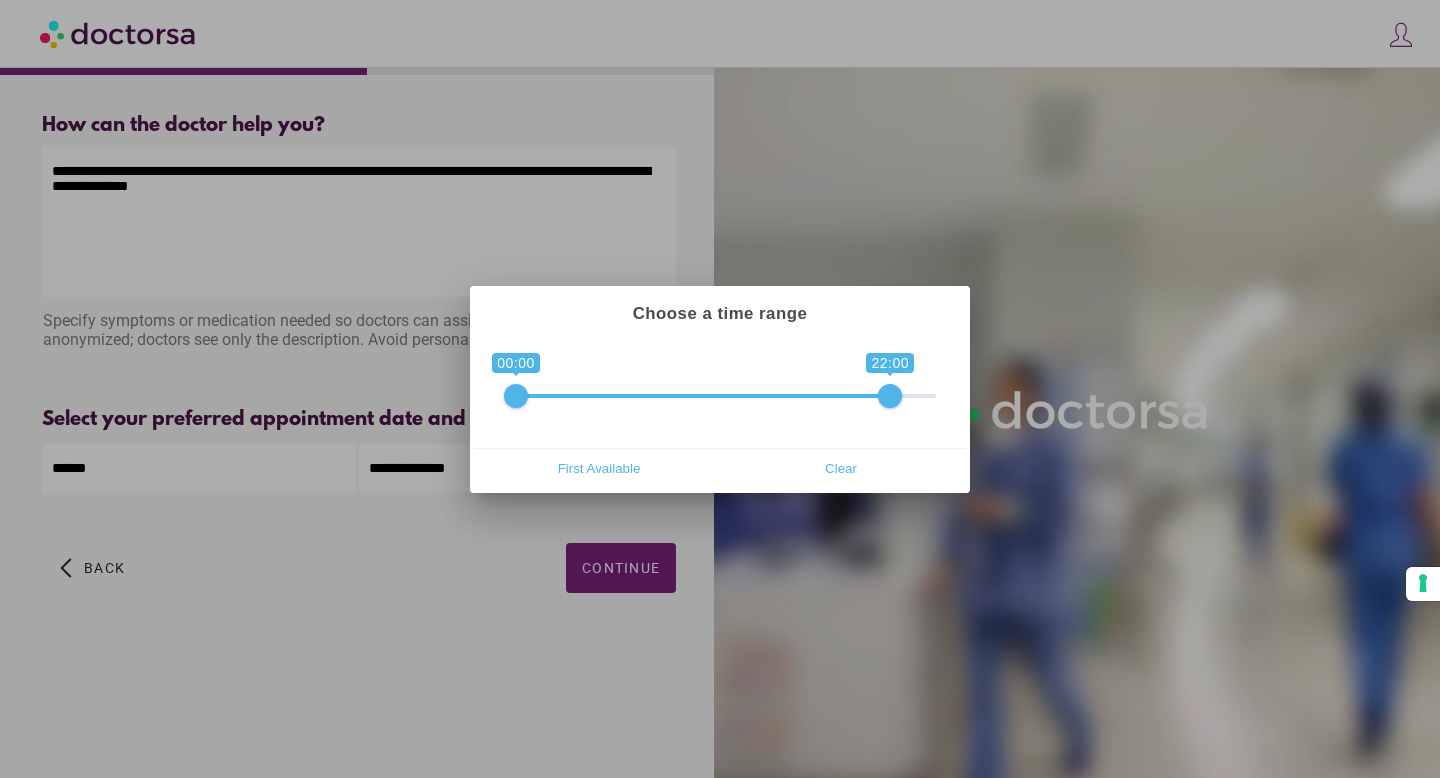 drag, startPoint x: 932, startPoint y: 395, endPoint x: 894, endPoint y: 396, distance: 38.013157 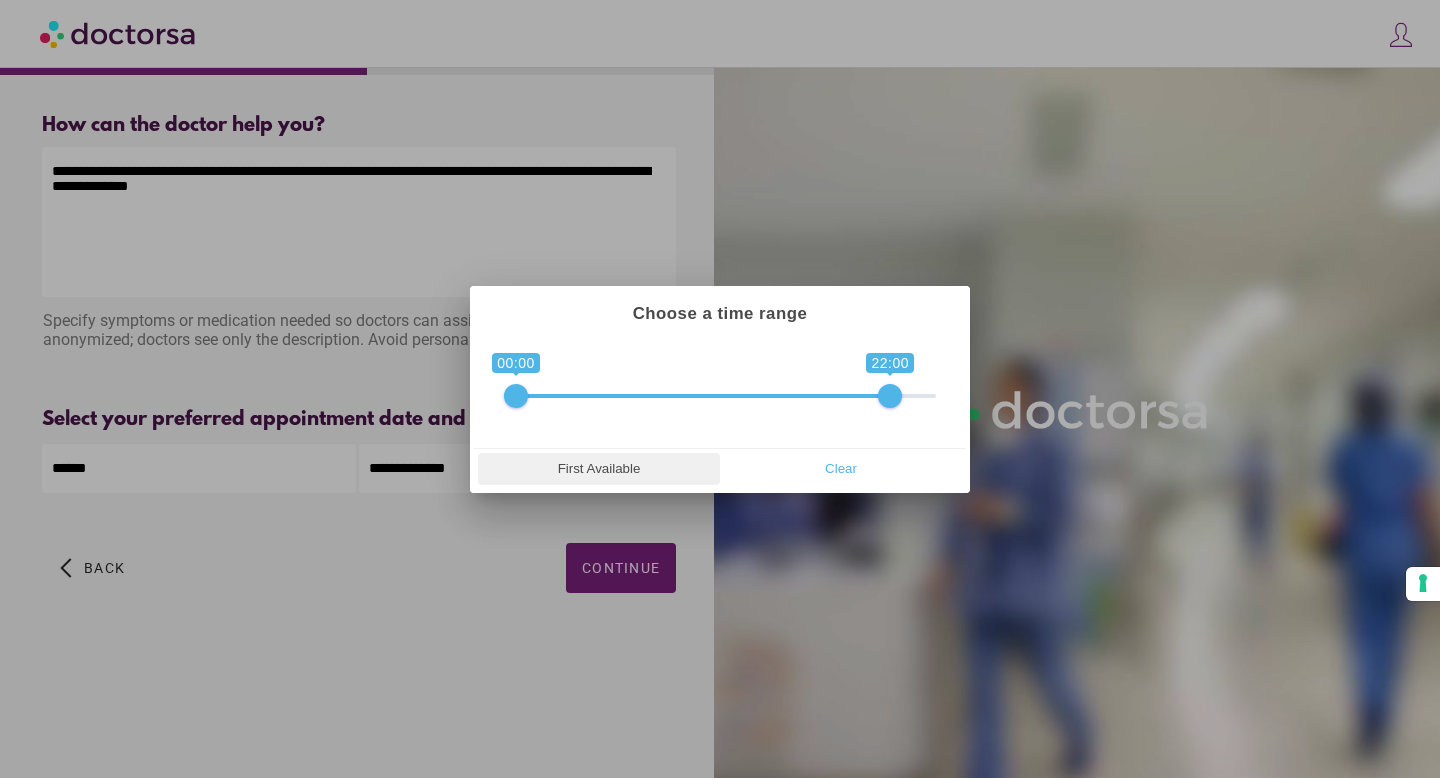 click on "First Available" at bounding box center (599, 469) 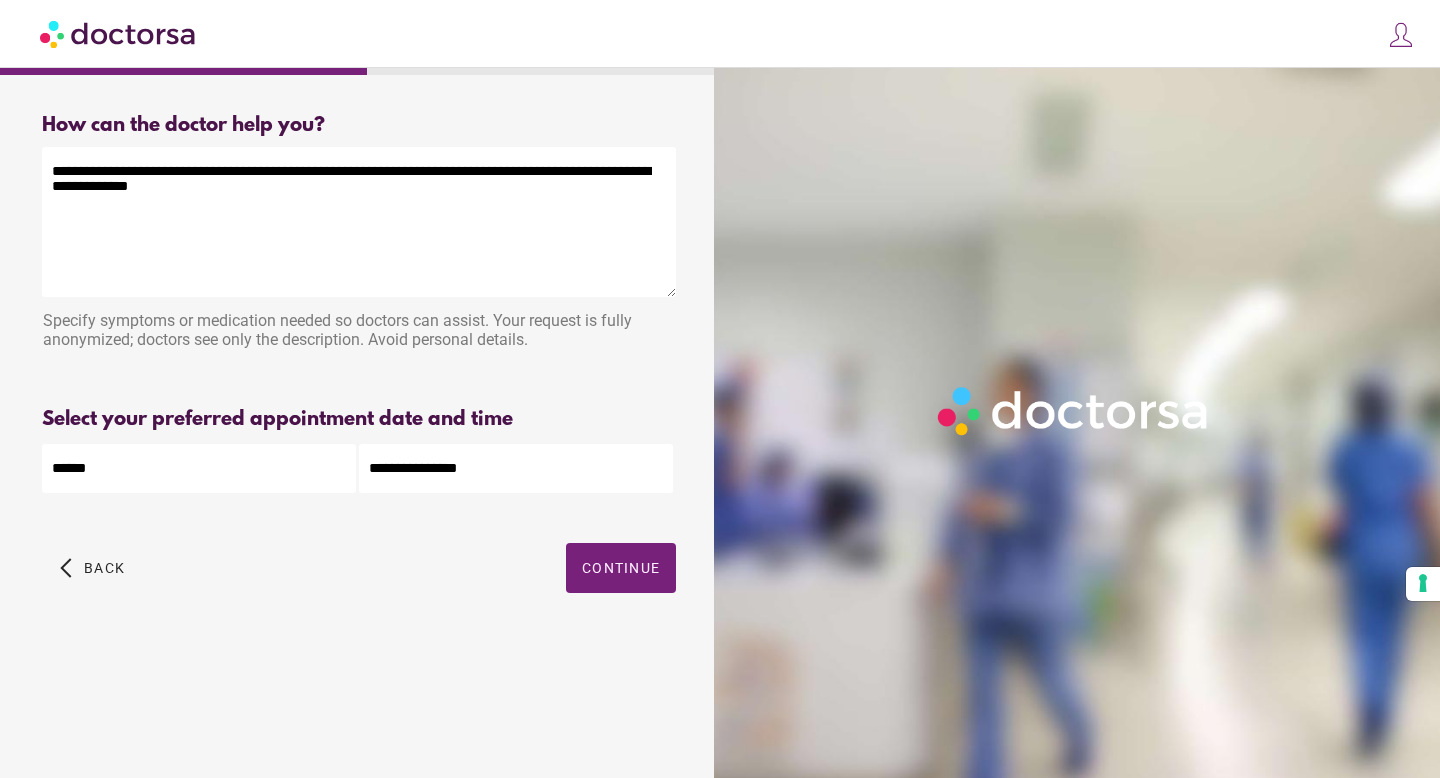 click on "Continue" at bounding box center (621, 568) 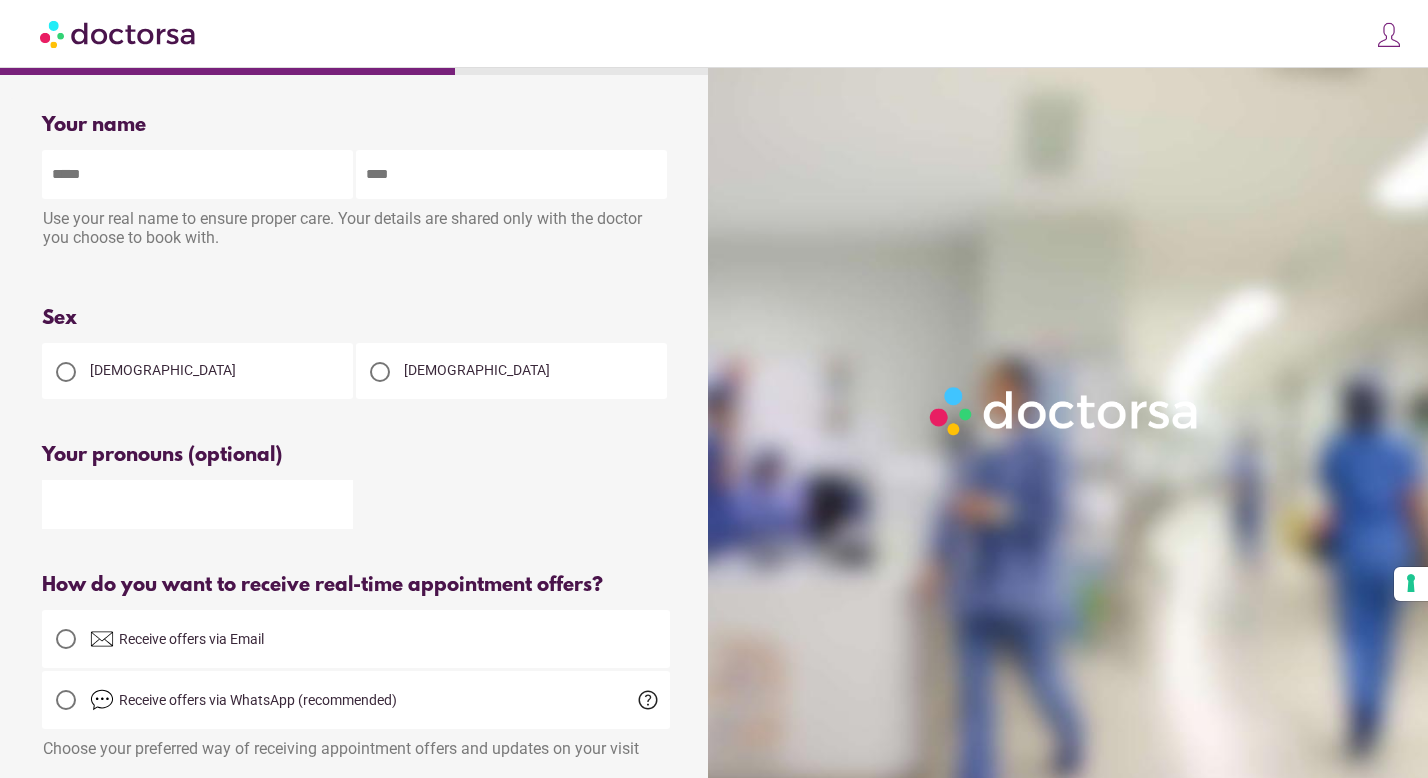 click at bounding box center (197, 174) 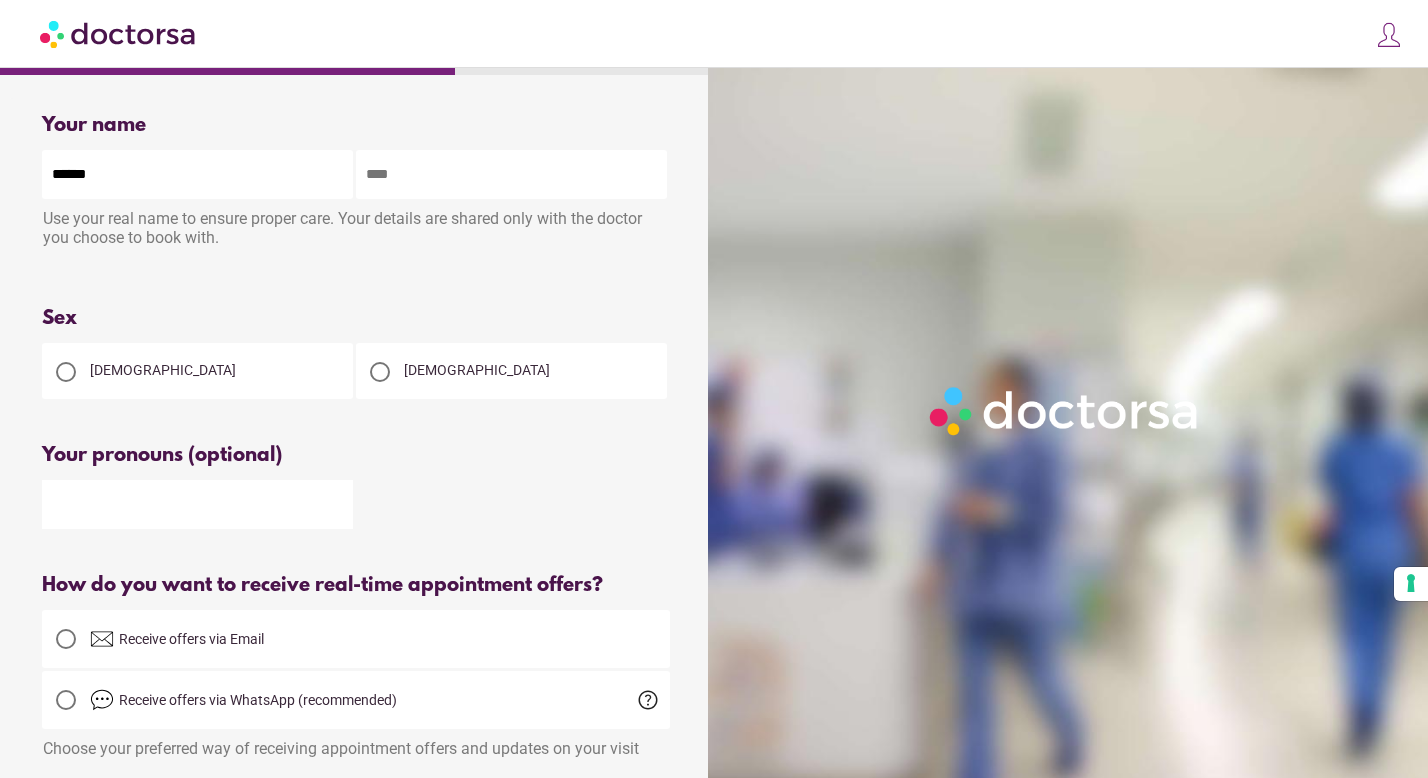 type on "******" 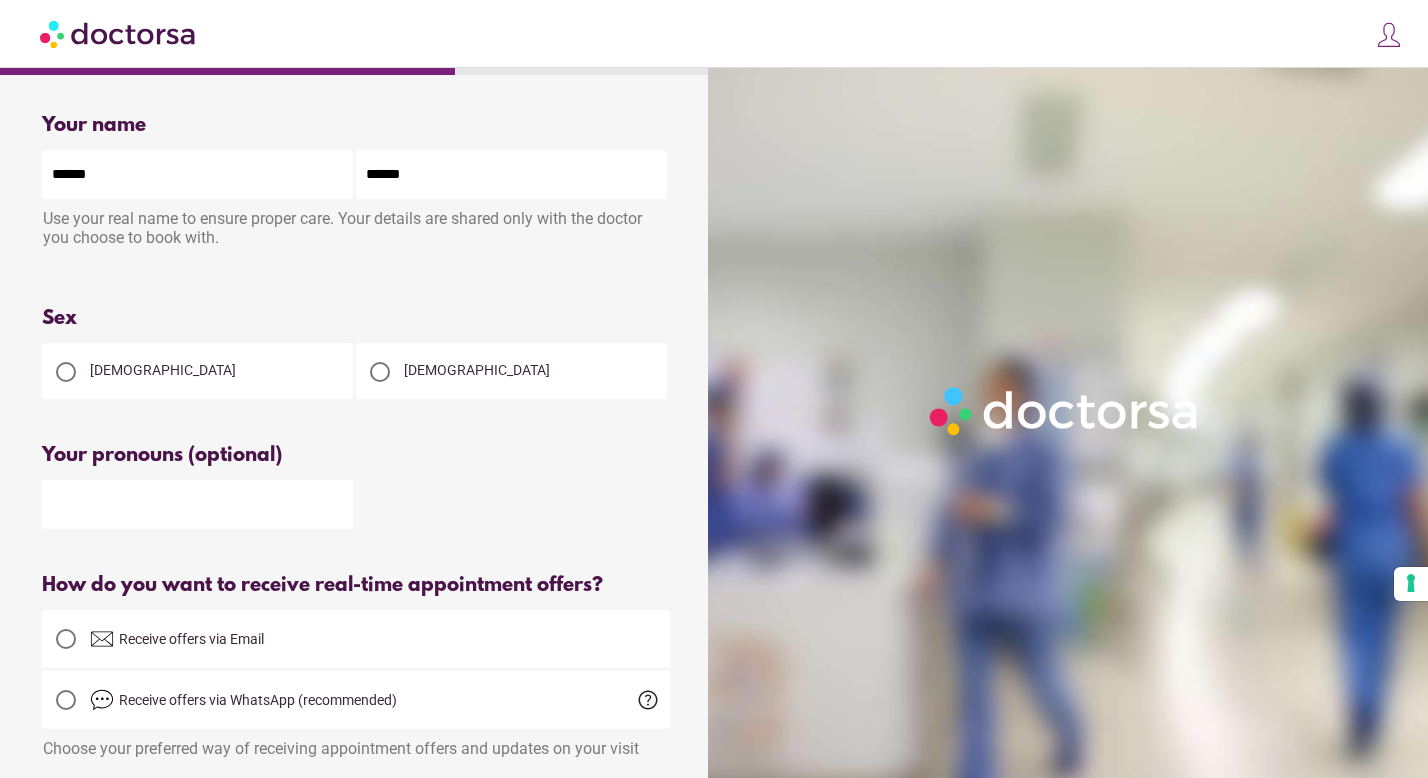 type on "**********" 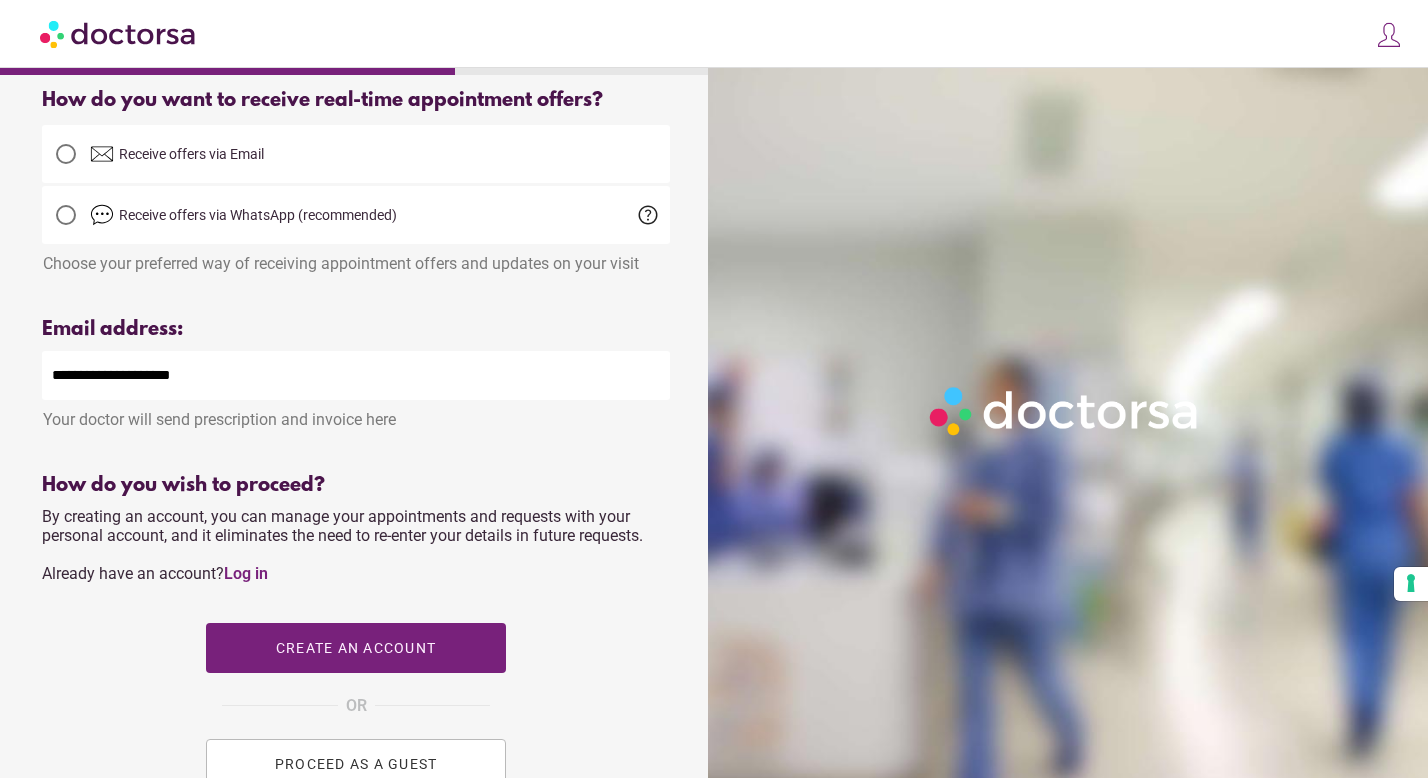 scroll, scrollTop: 486, scrollLeft: 0, axis: vertical 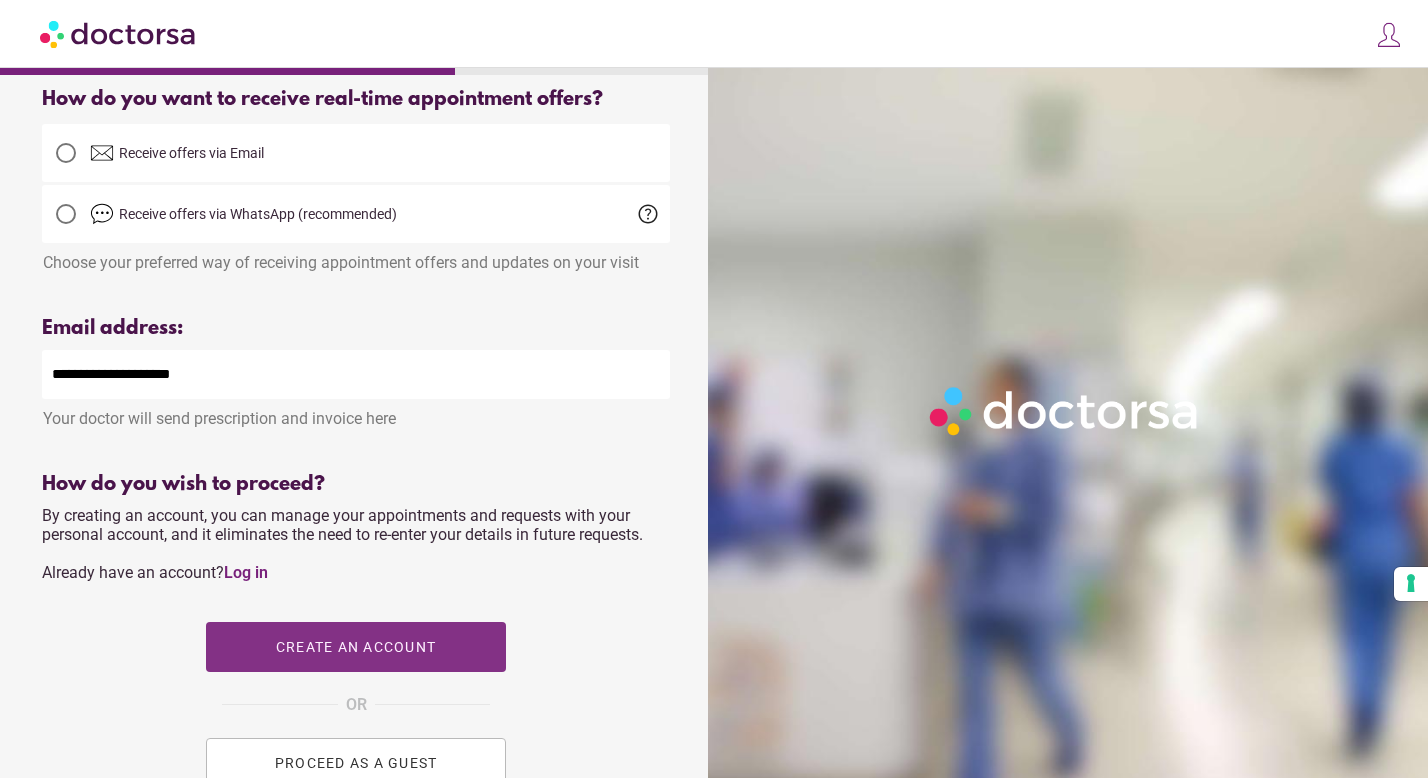 click at bounding box center [356, 647] 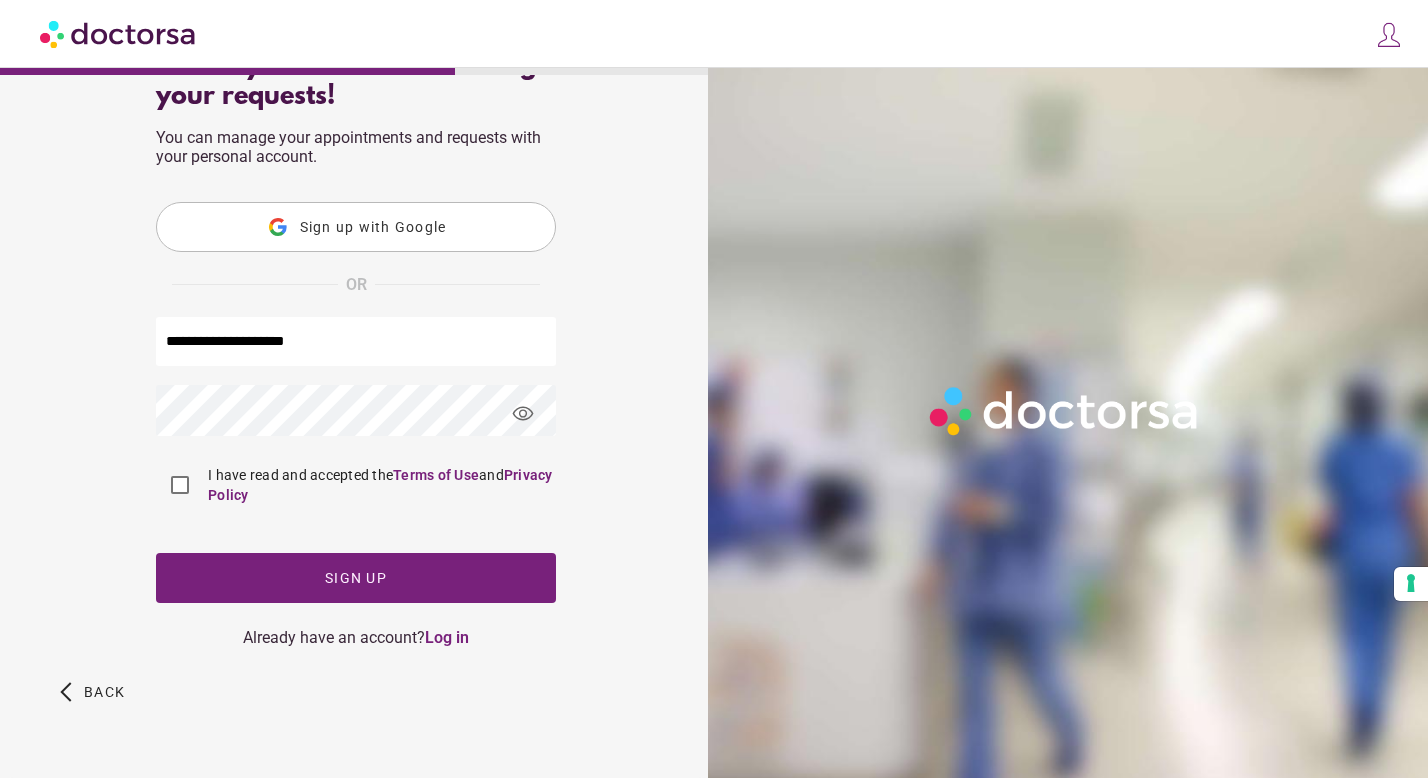 scroll, scrollTop: 0, scrollLeft: 0, axis: both 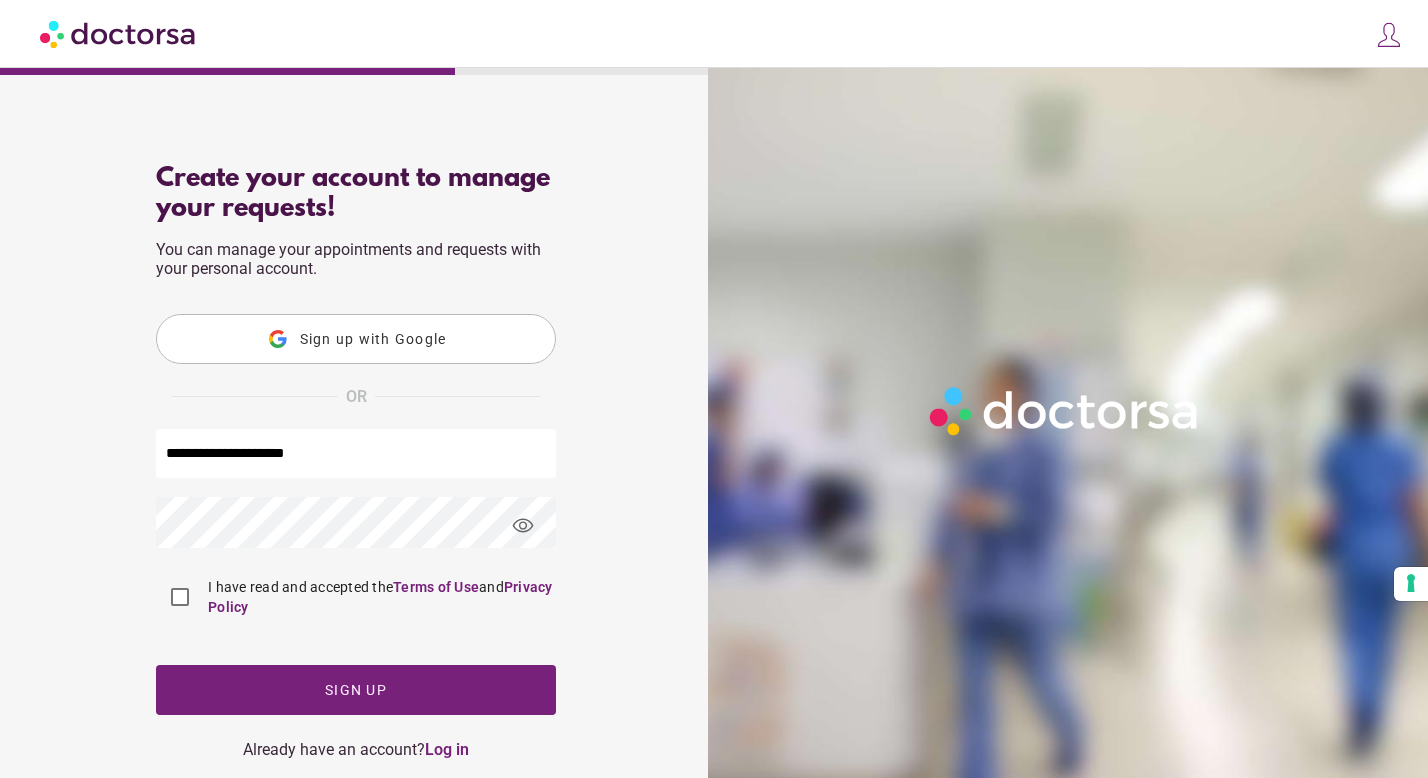 click on "Sign up with Google" at bounding box center (373, 339) 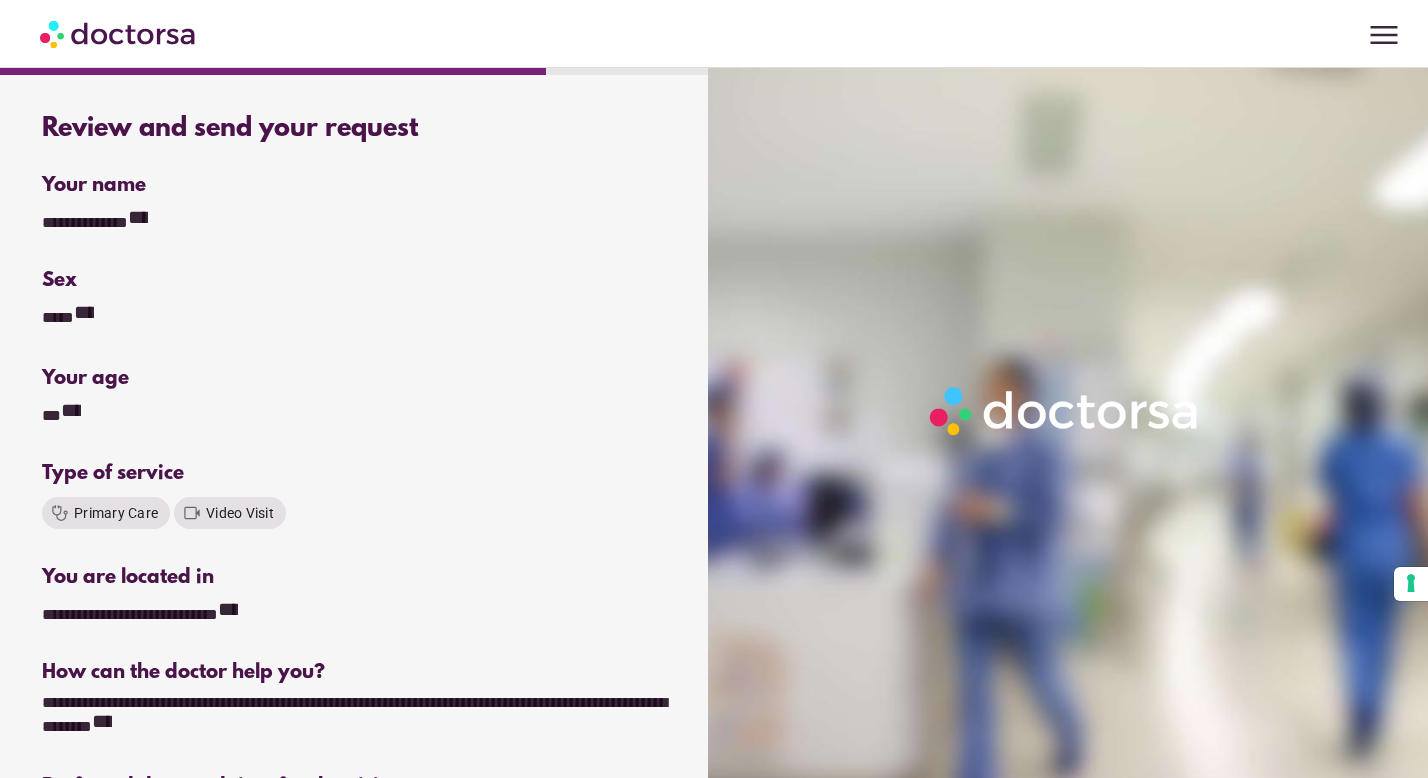 scroll, scrollTop: 0, scrollLeft: 0, axis: both 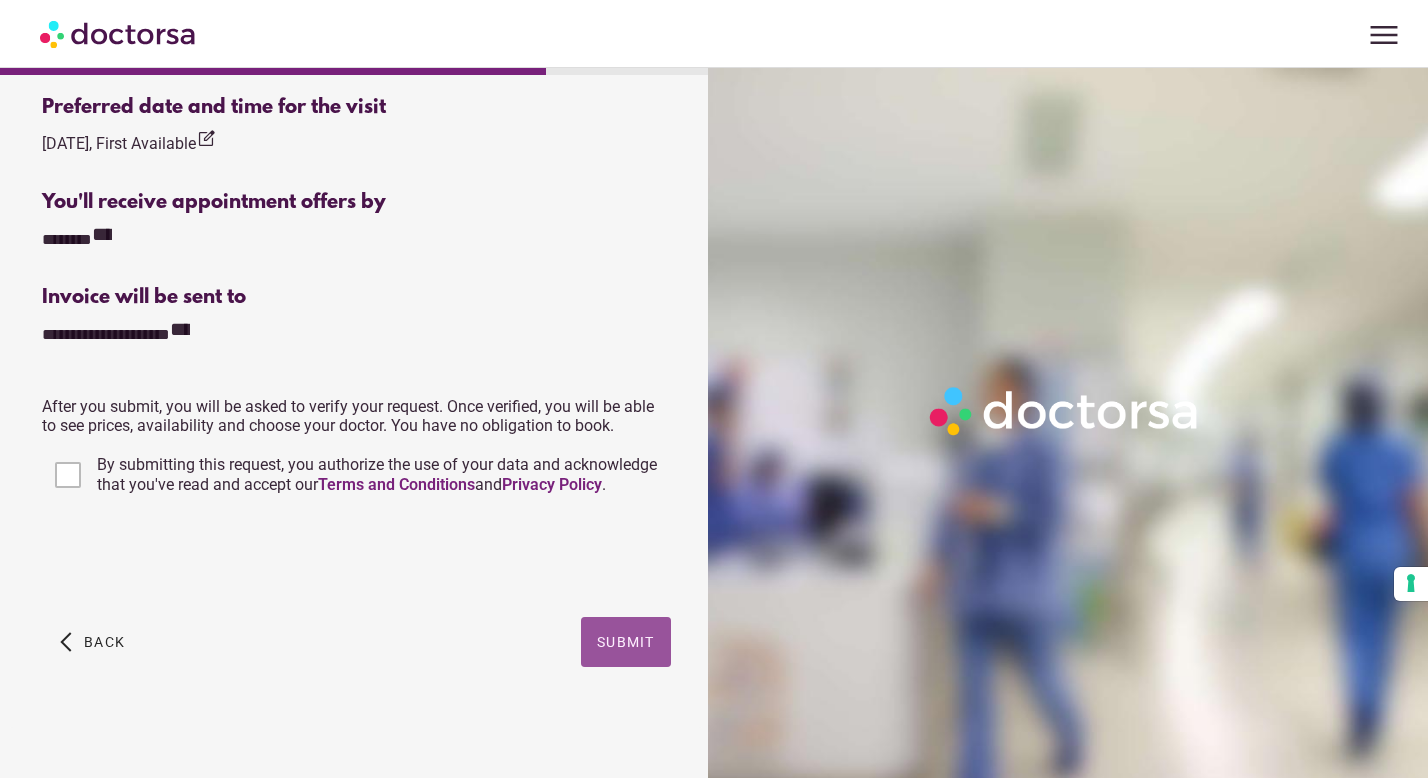 click at bounding box center [626, 642] 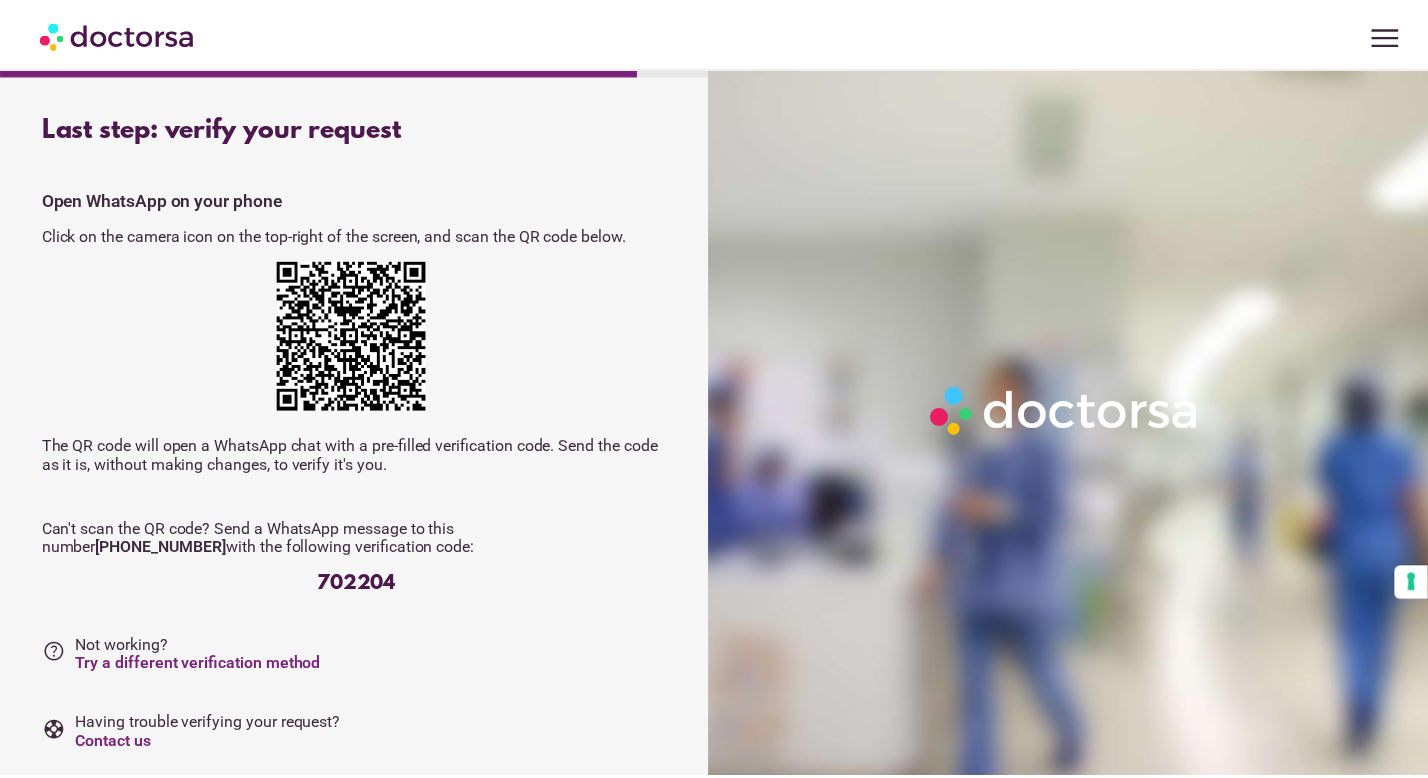 scroll, scrollTop: 0, scrollLeft: 0, axis: both 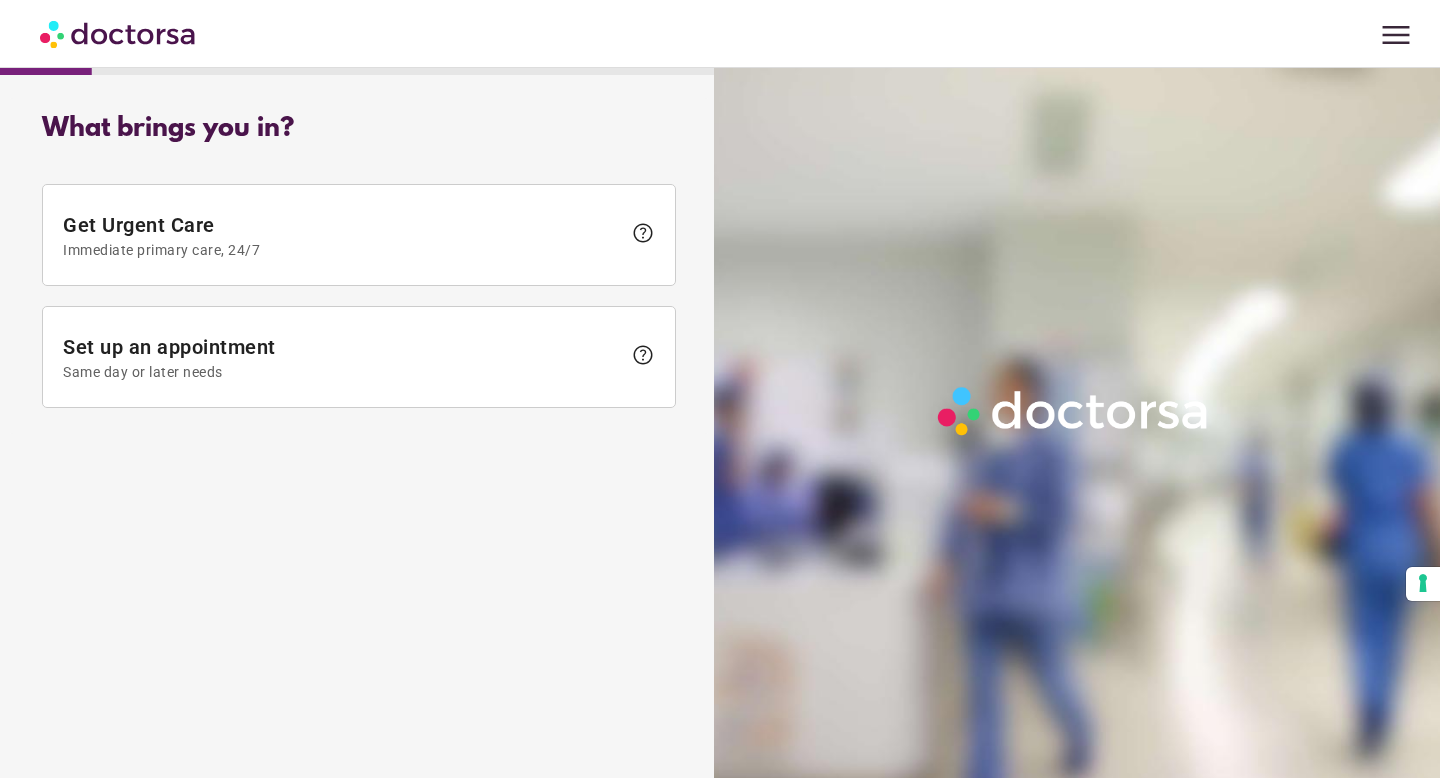 click at bounding box center [119, 33] 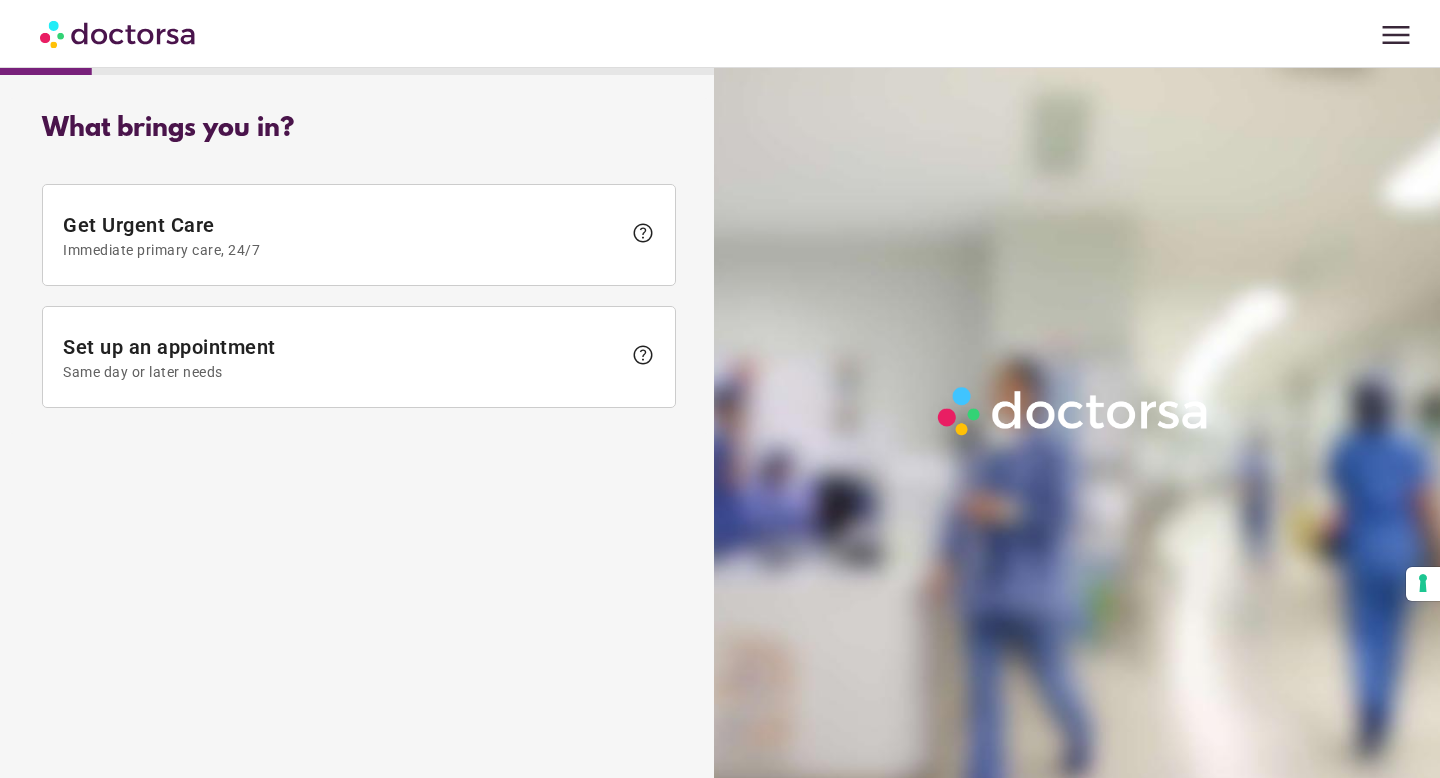 click at bounding box center (119, 33) 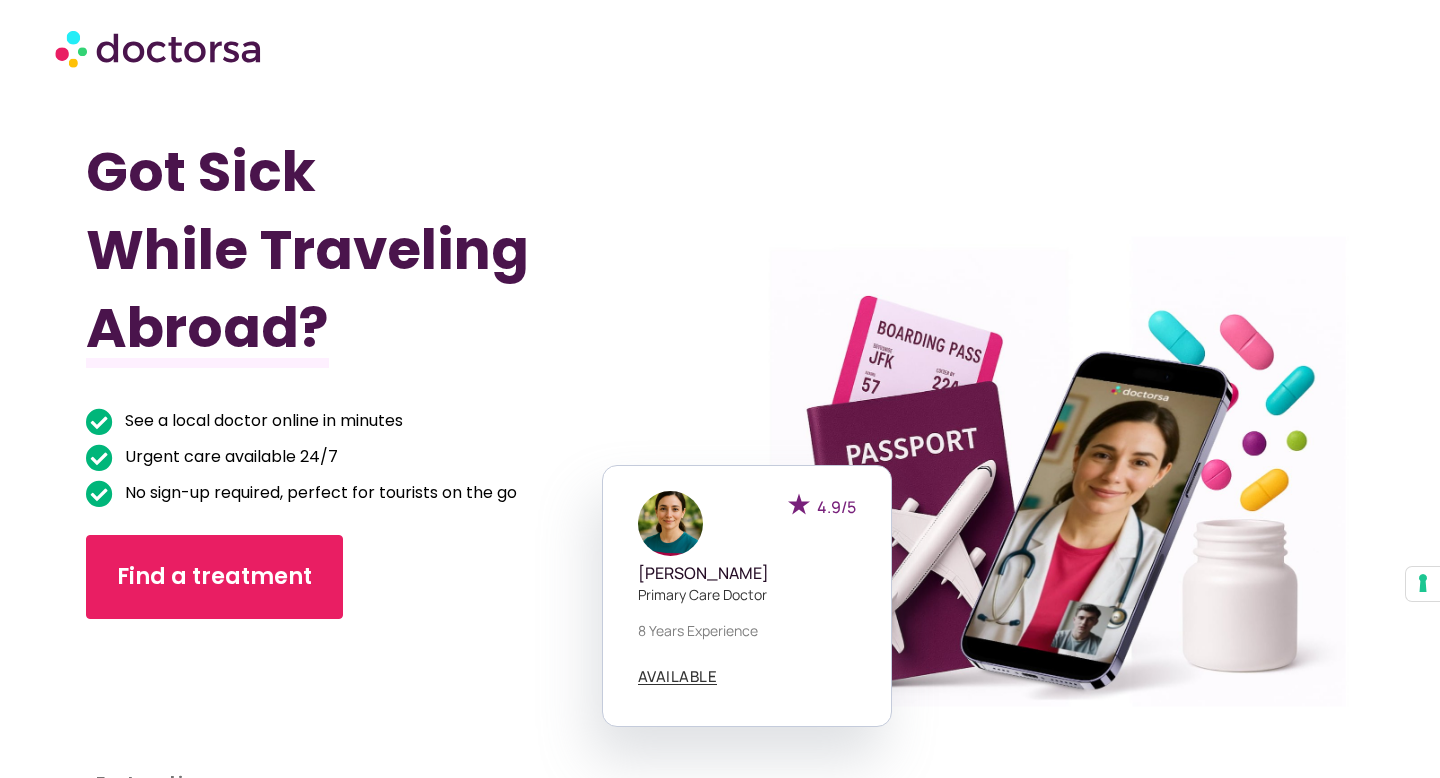 scroll, scrollTop: 0, scrollLeft: 0, axis: both 